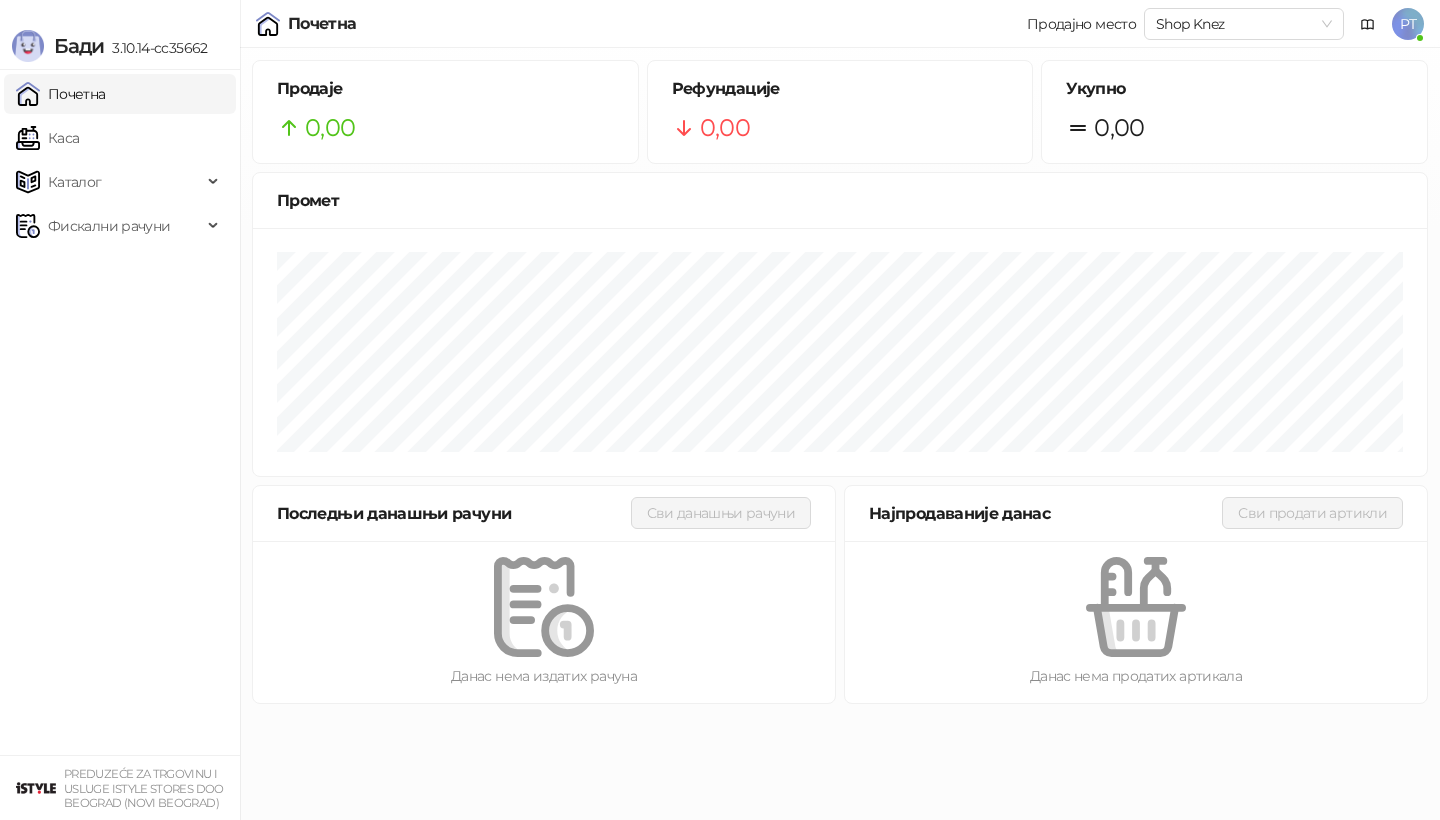 scroll, scrollTop: 0, scrollLeft: 0, axis: both 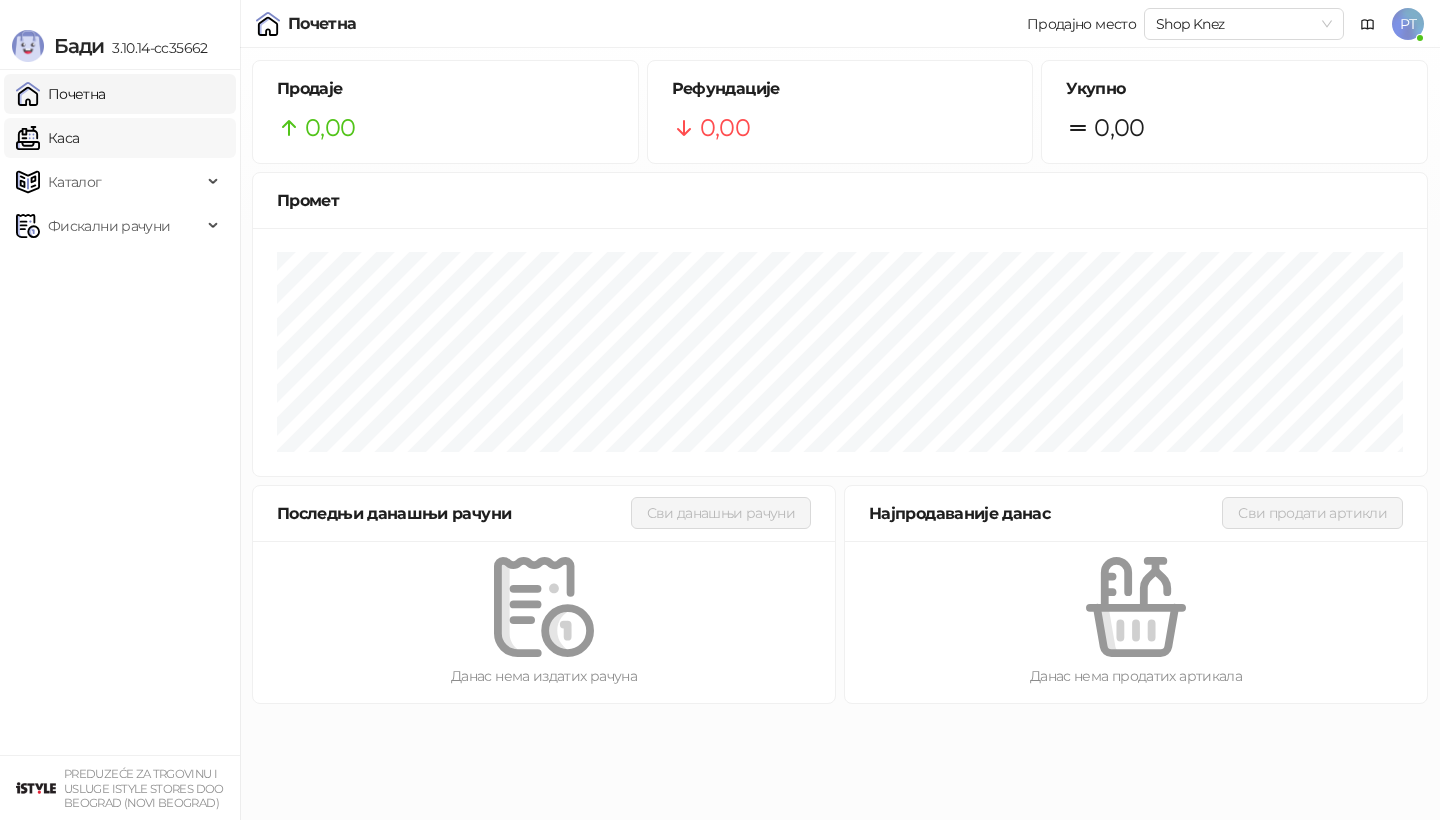 click on "Каса" at bounding box center (47, 138) 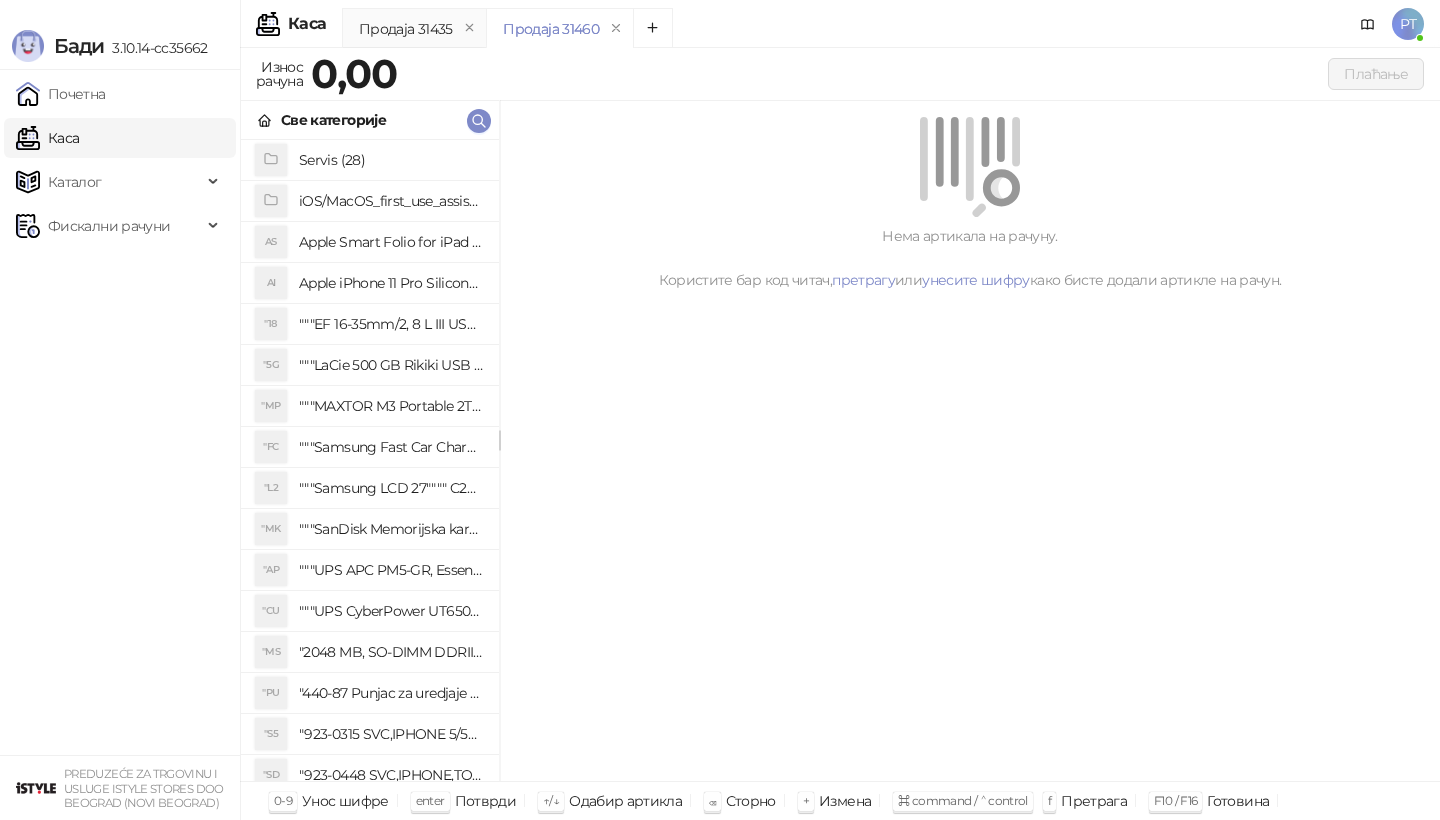 click on "Каса" at bounding box center [47, 138] 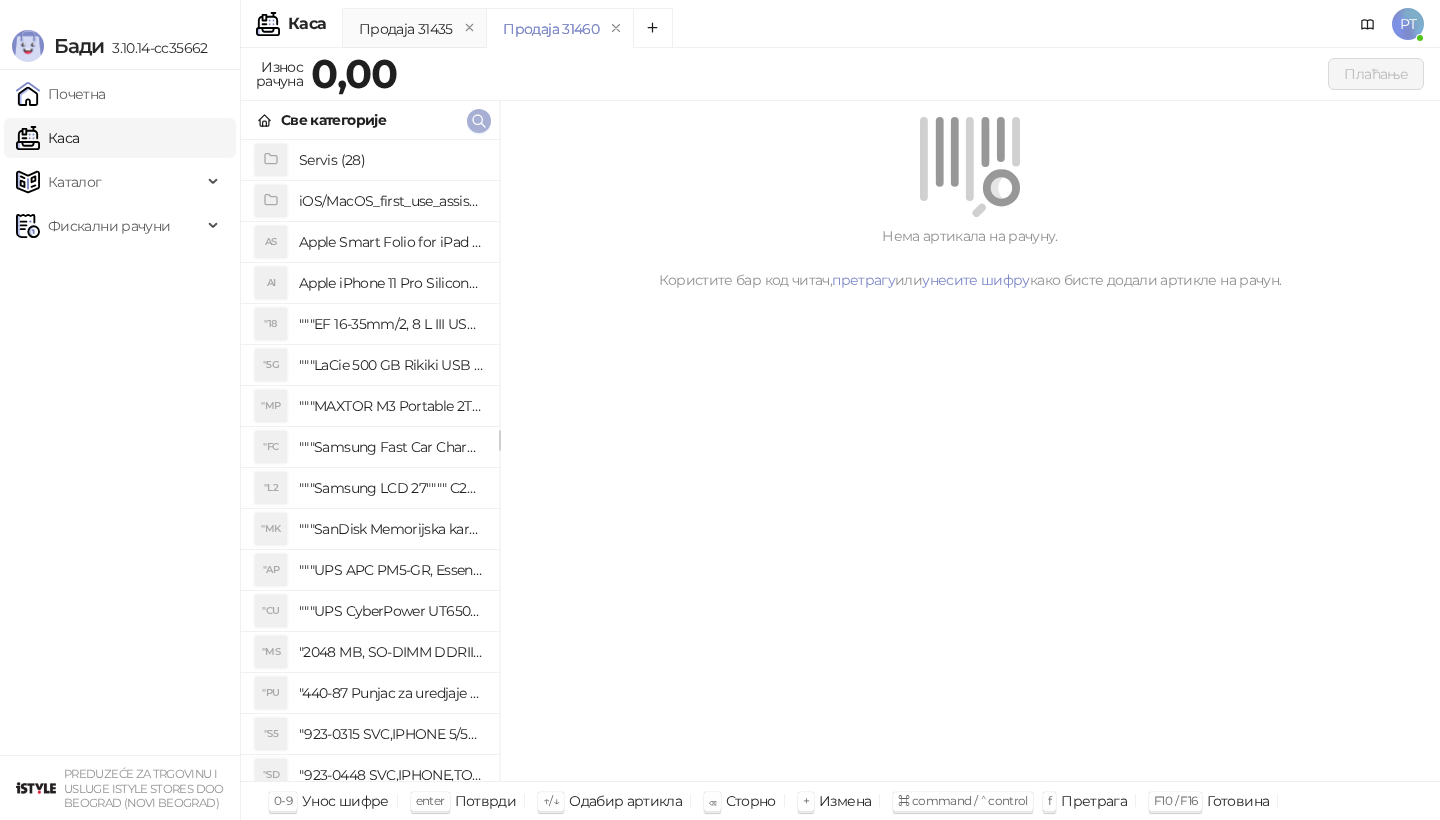 click 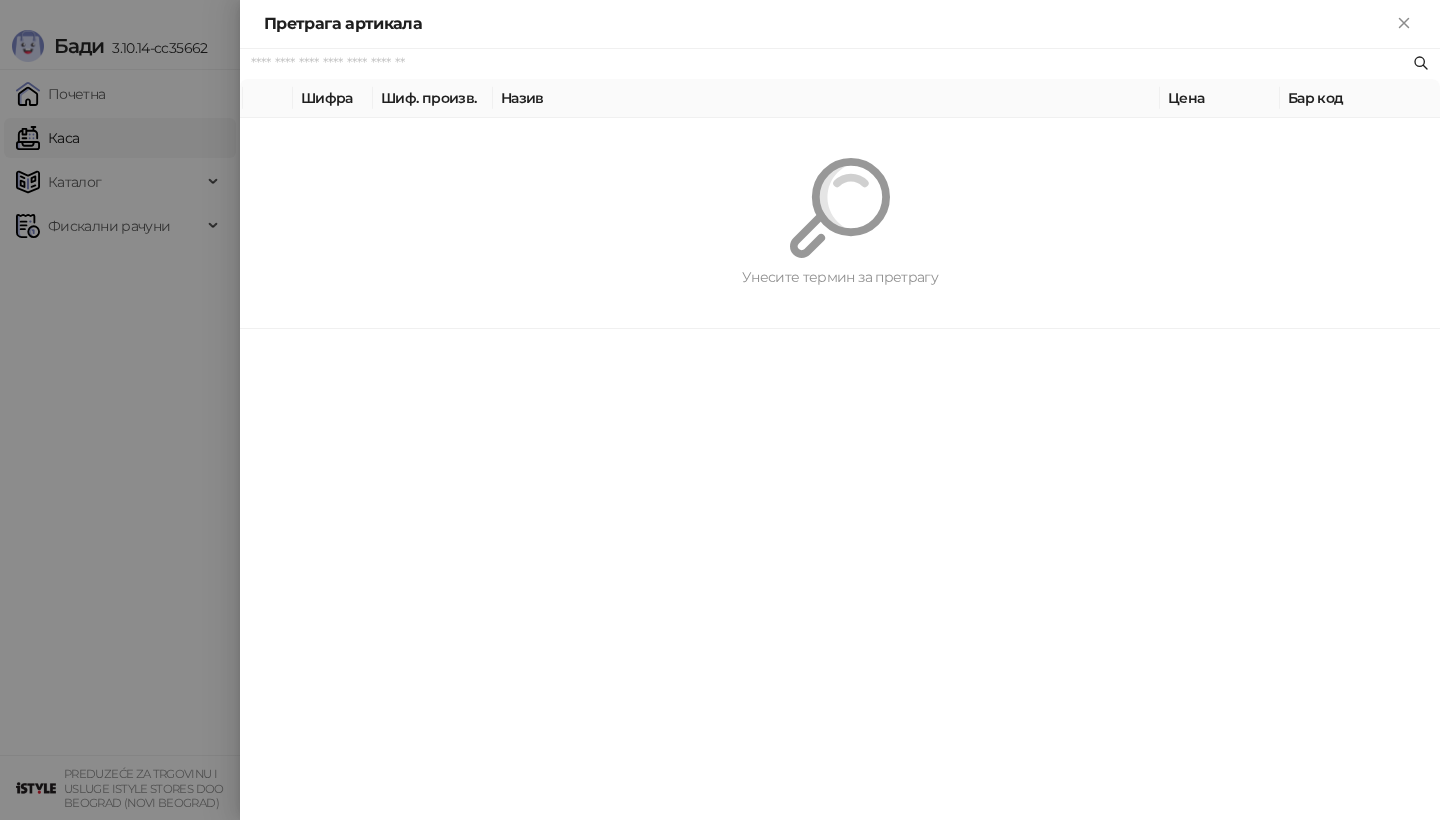 paste on "*********" 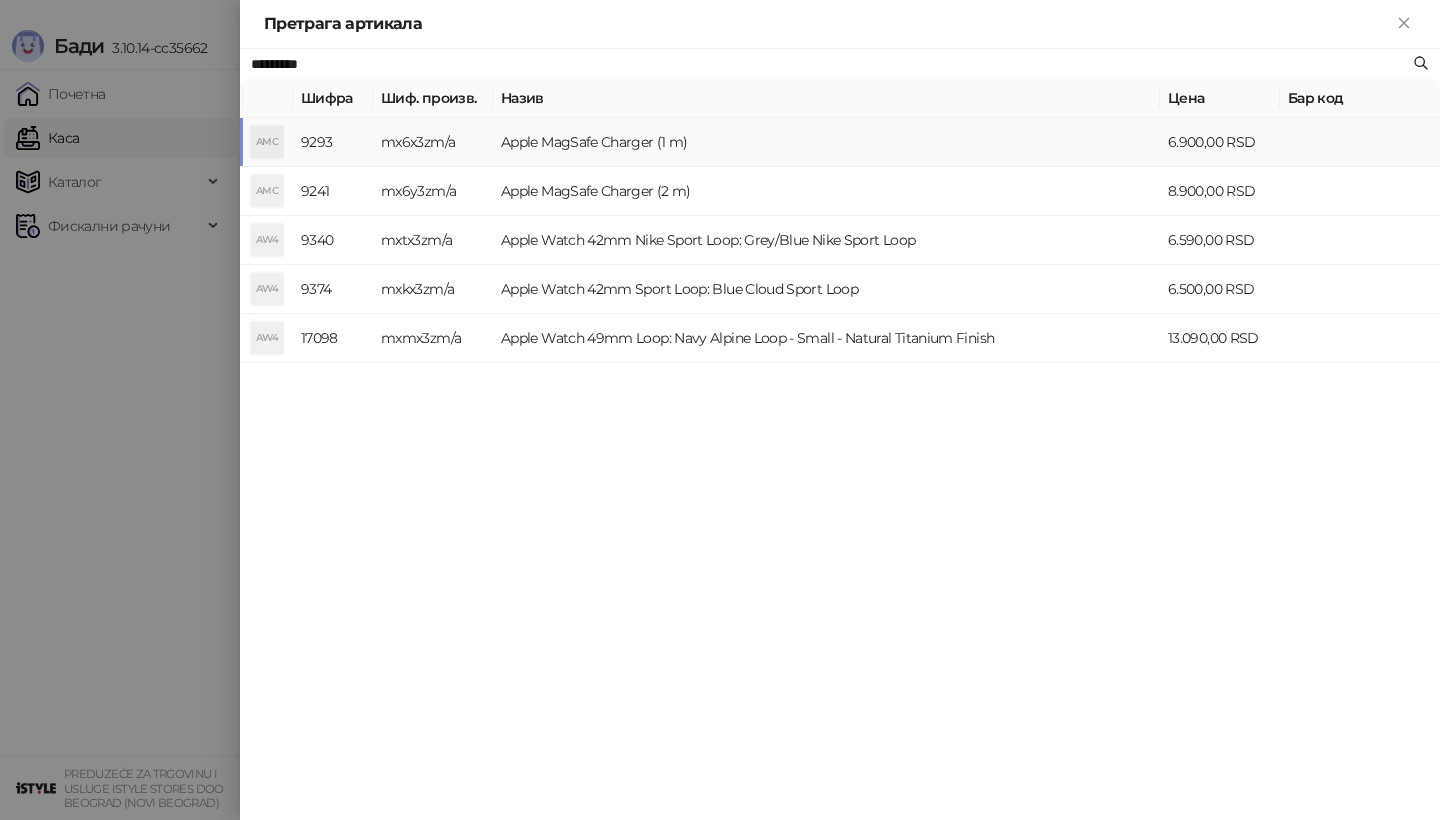 type on "*********" 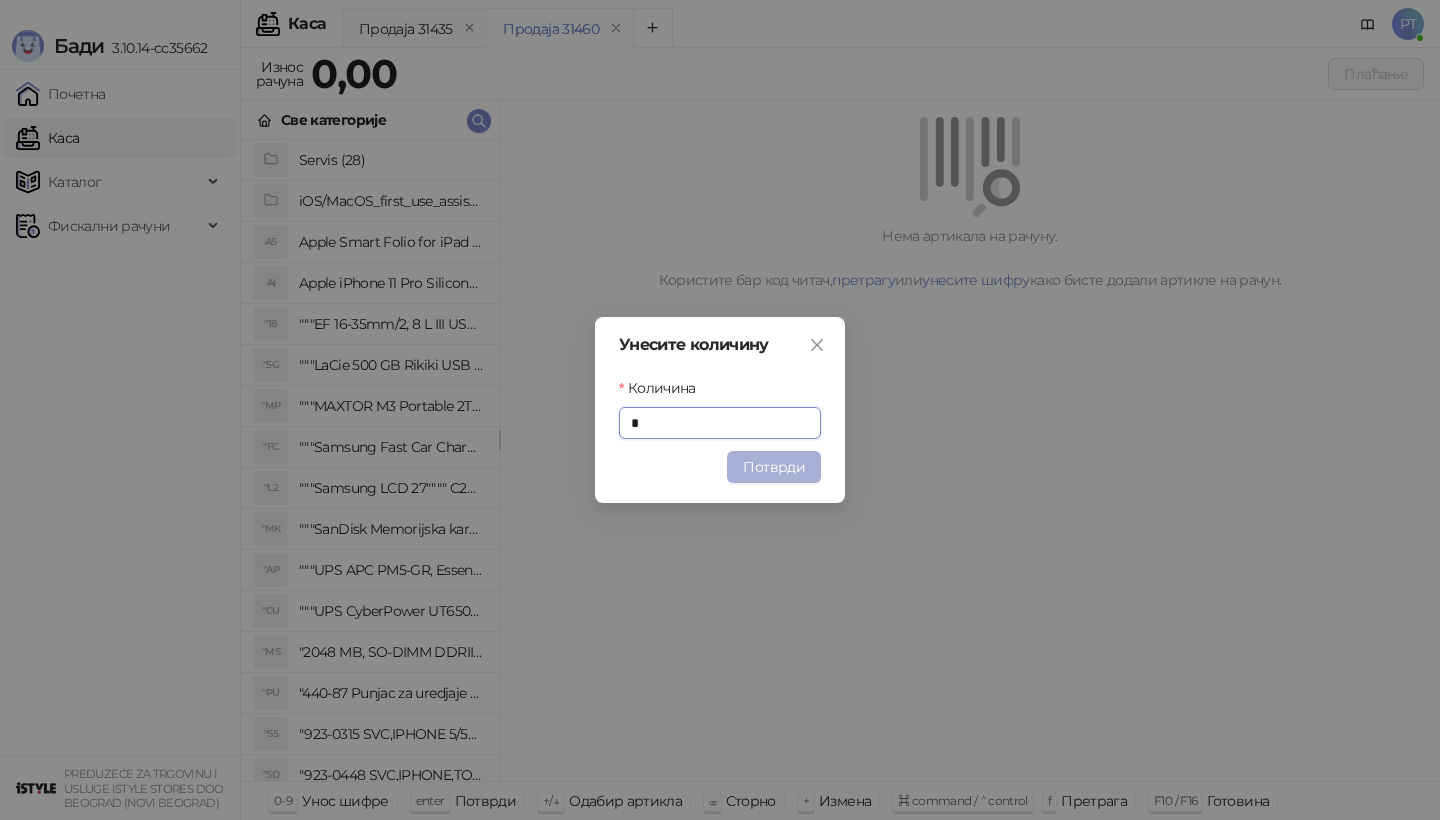 click on "Потврди" at bounding box center (774, 467) 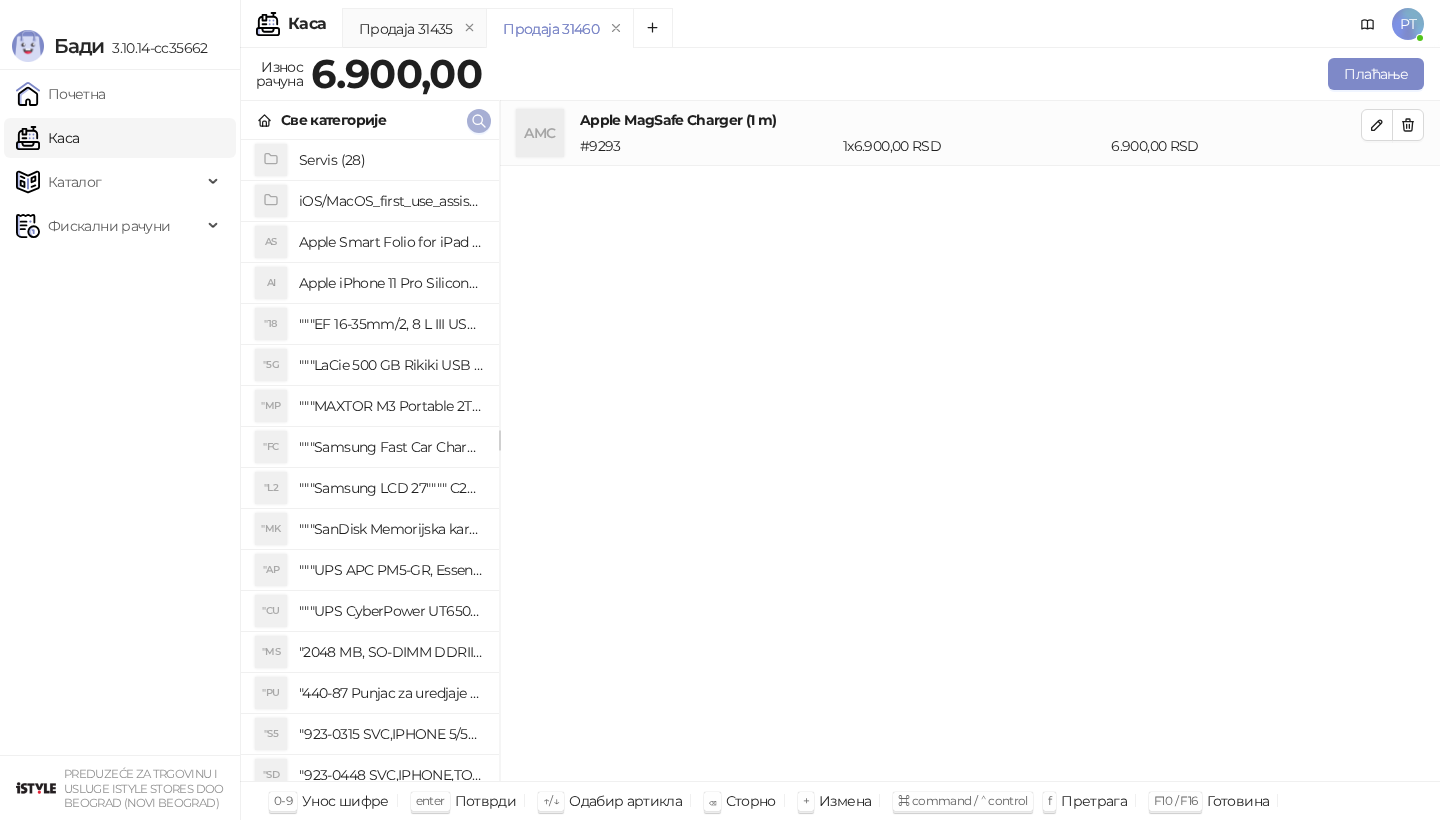 click 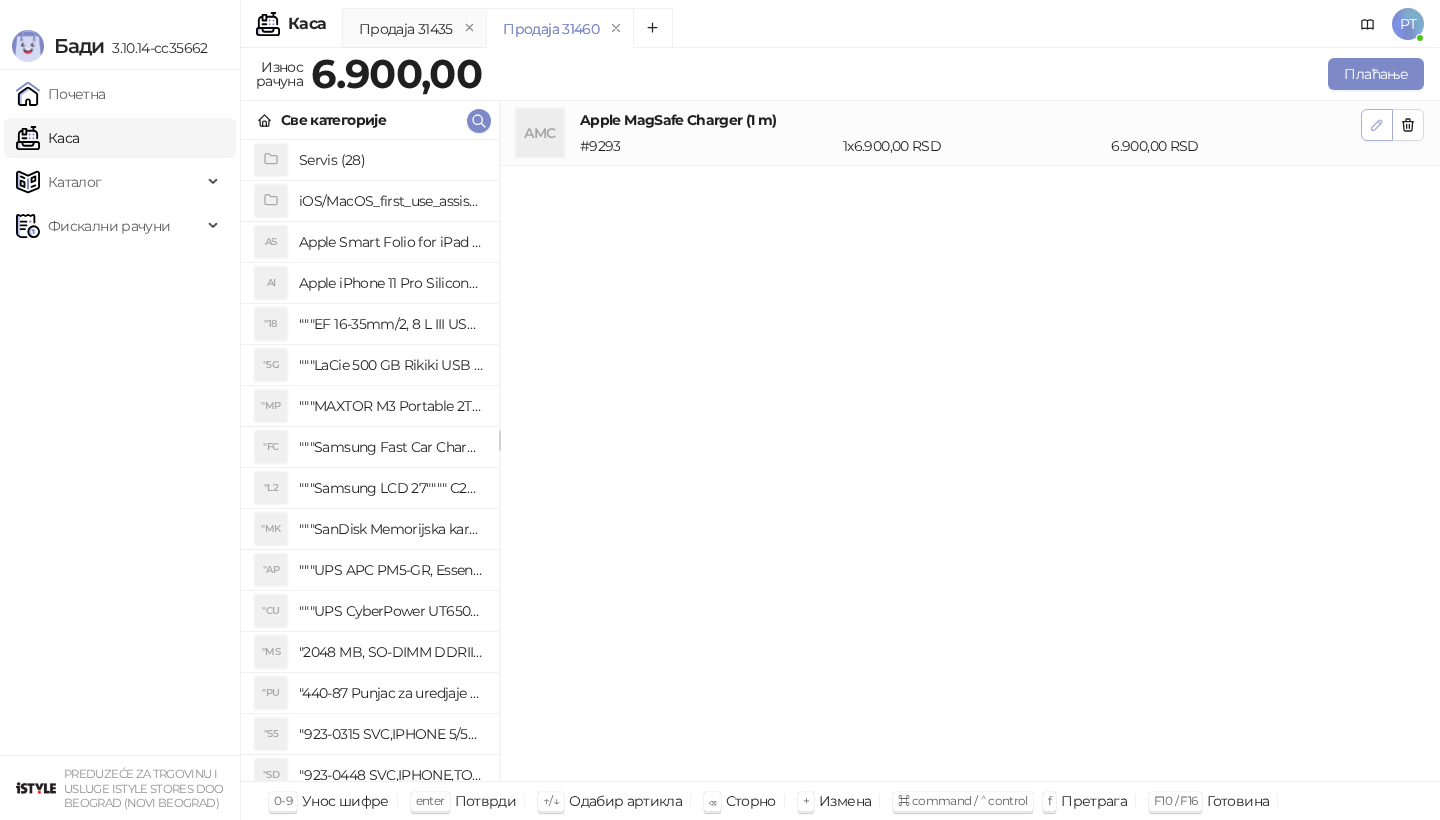 click 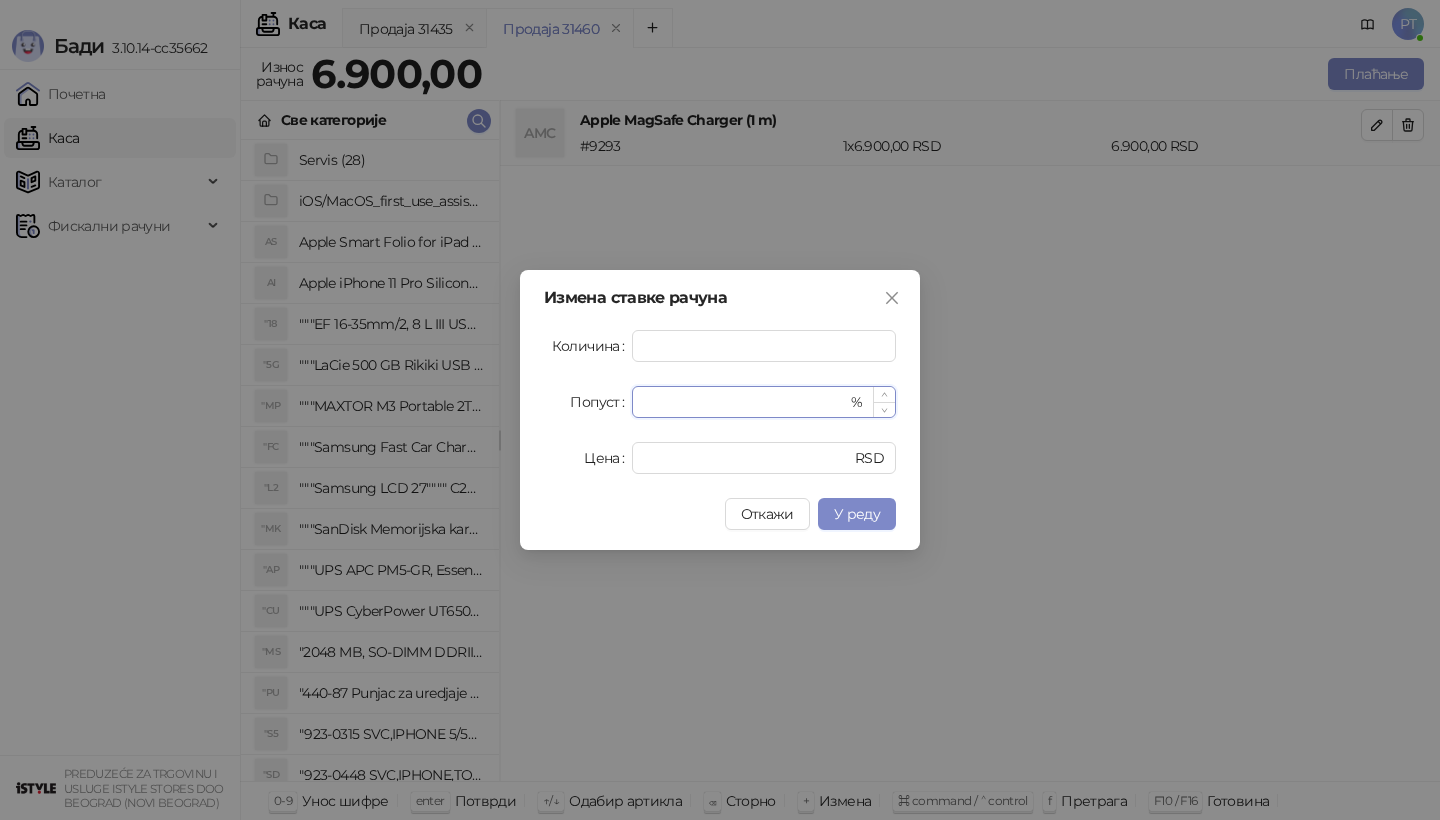 click on "*" at bounding box center (745, 402) 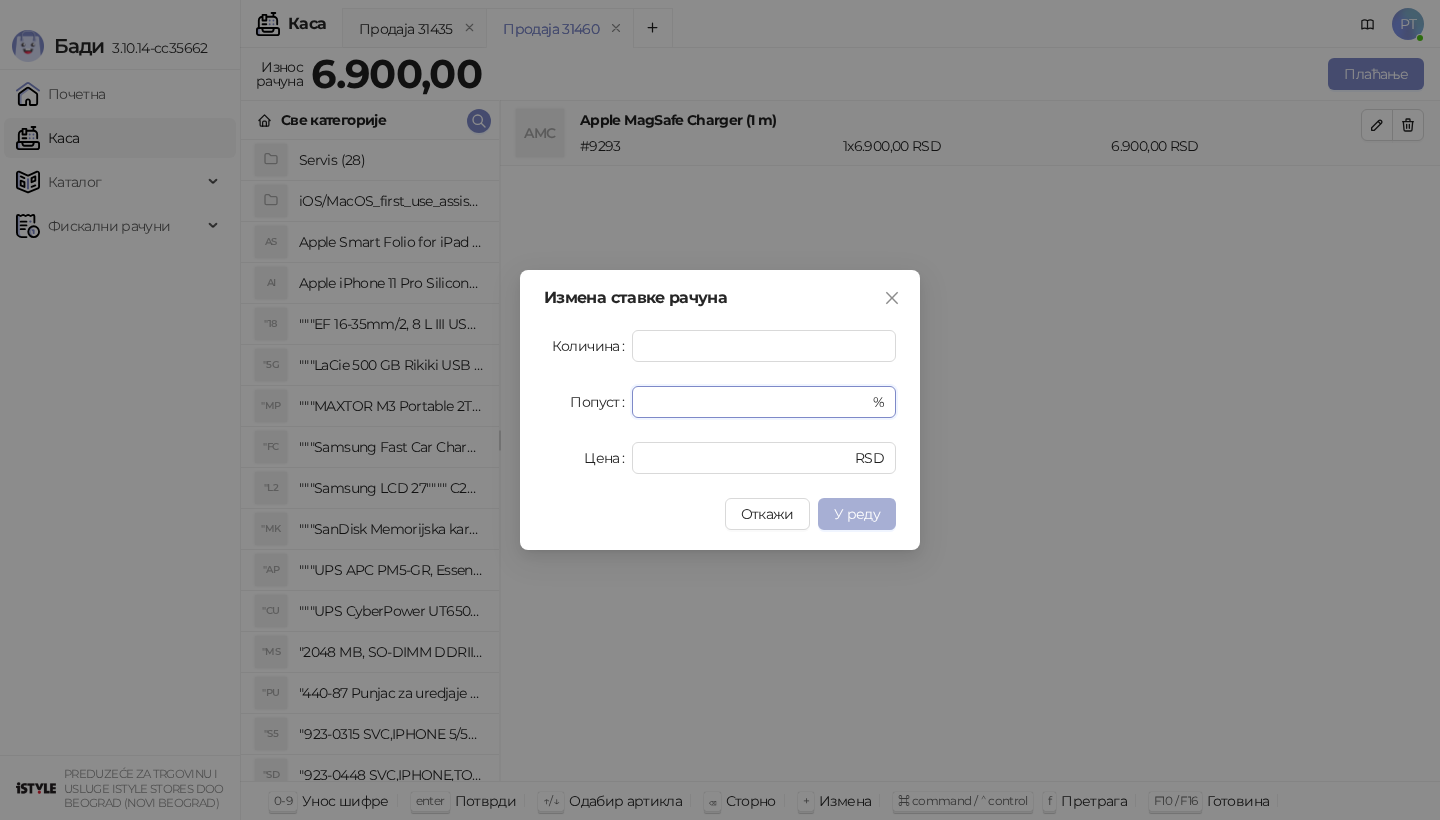 type on "**" 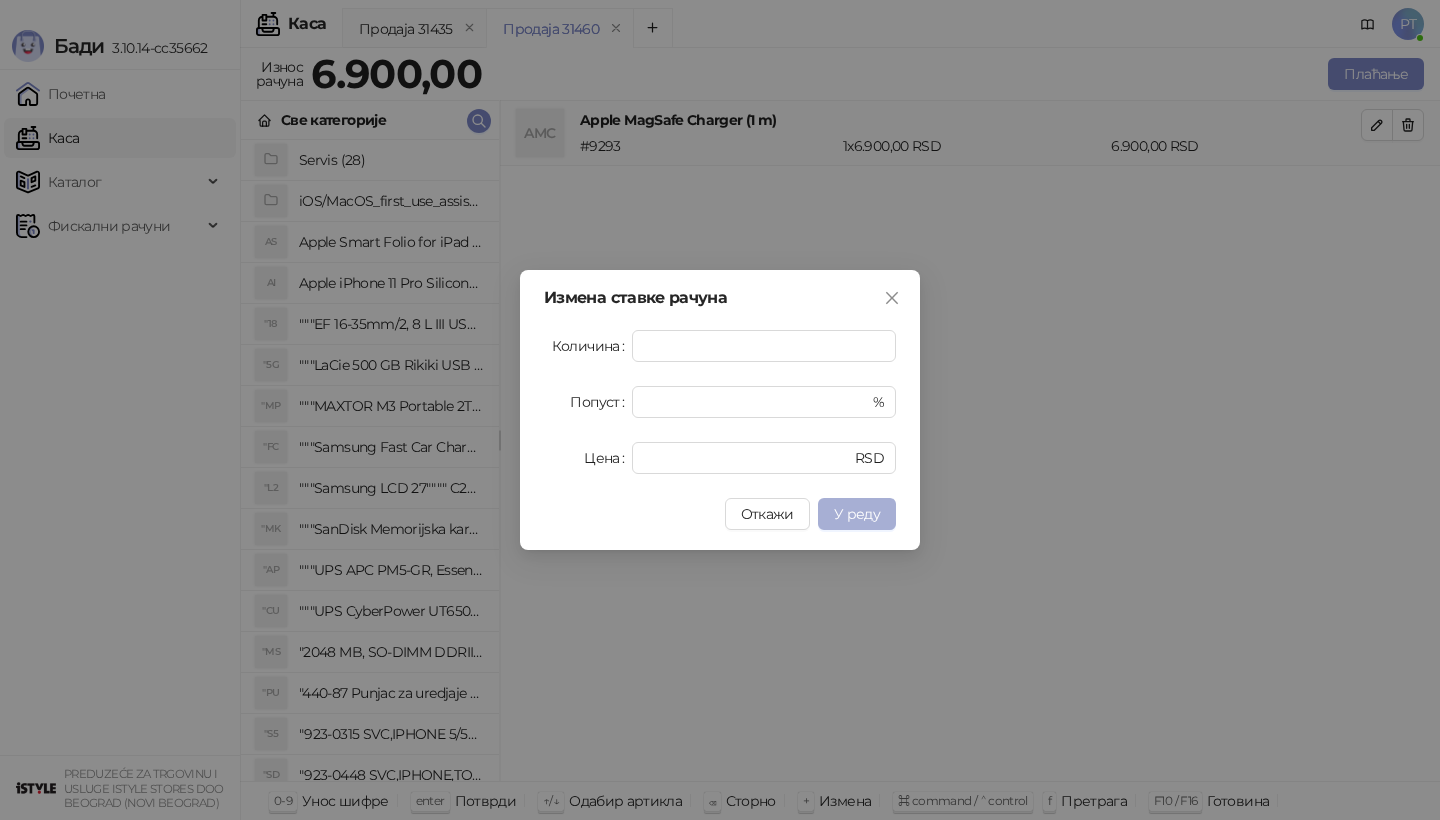 click on "У реду" at bounding box center (857, 514) 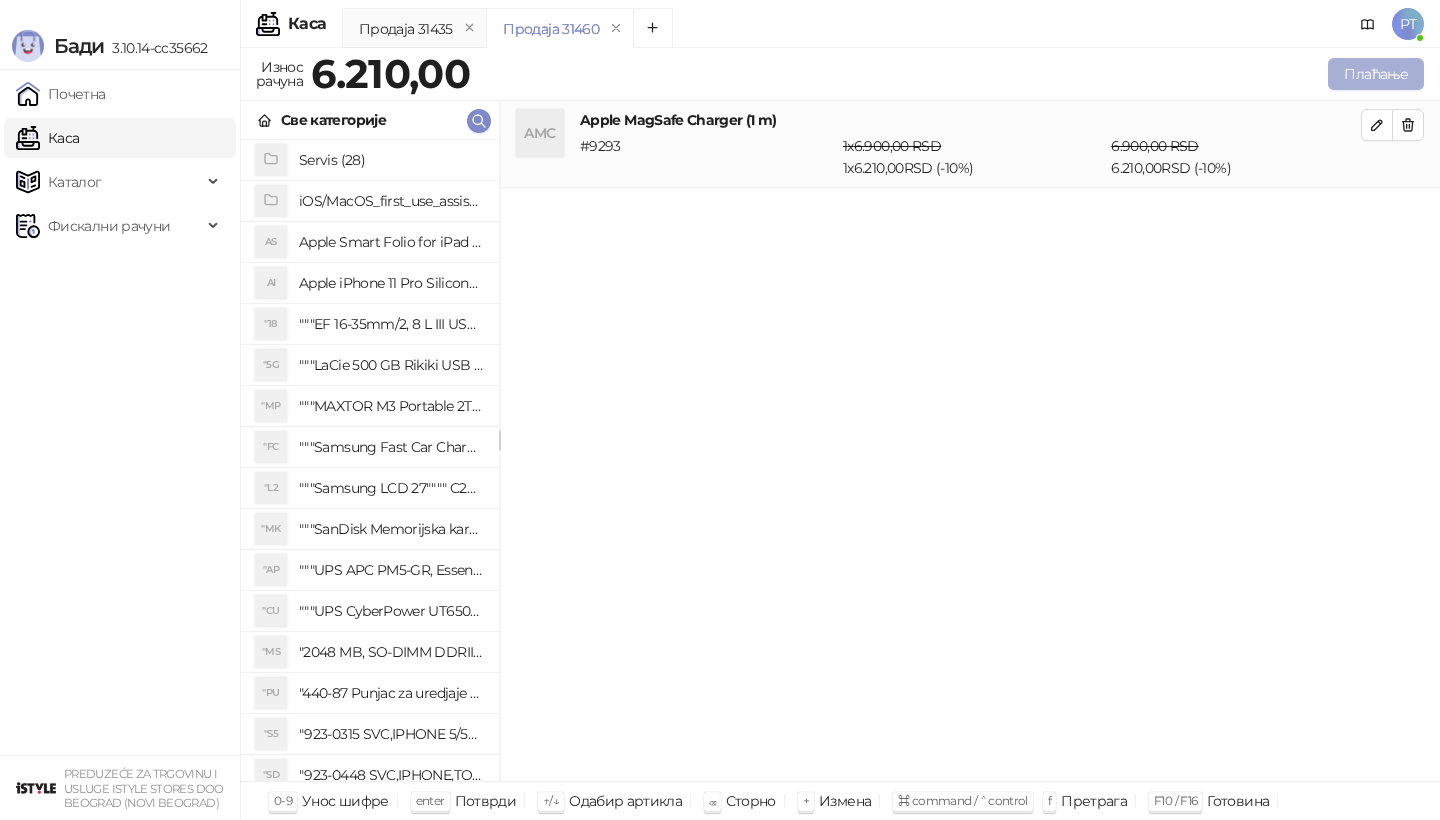 click on "Плаћање" at bounding box center [1376, 74] 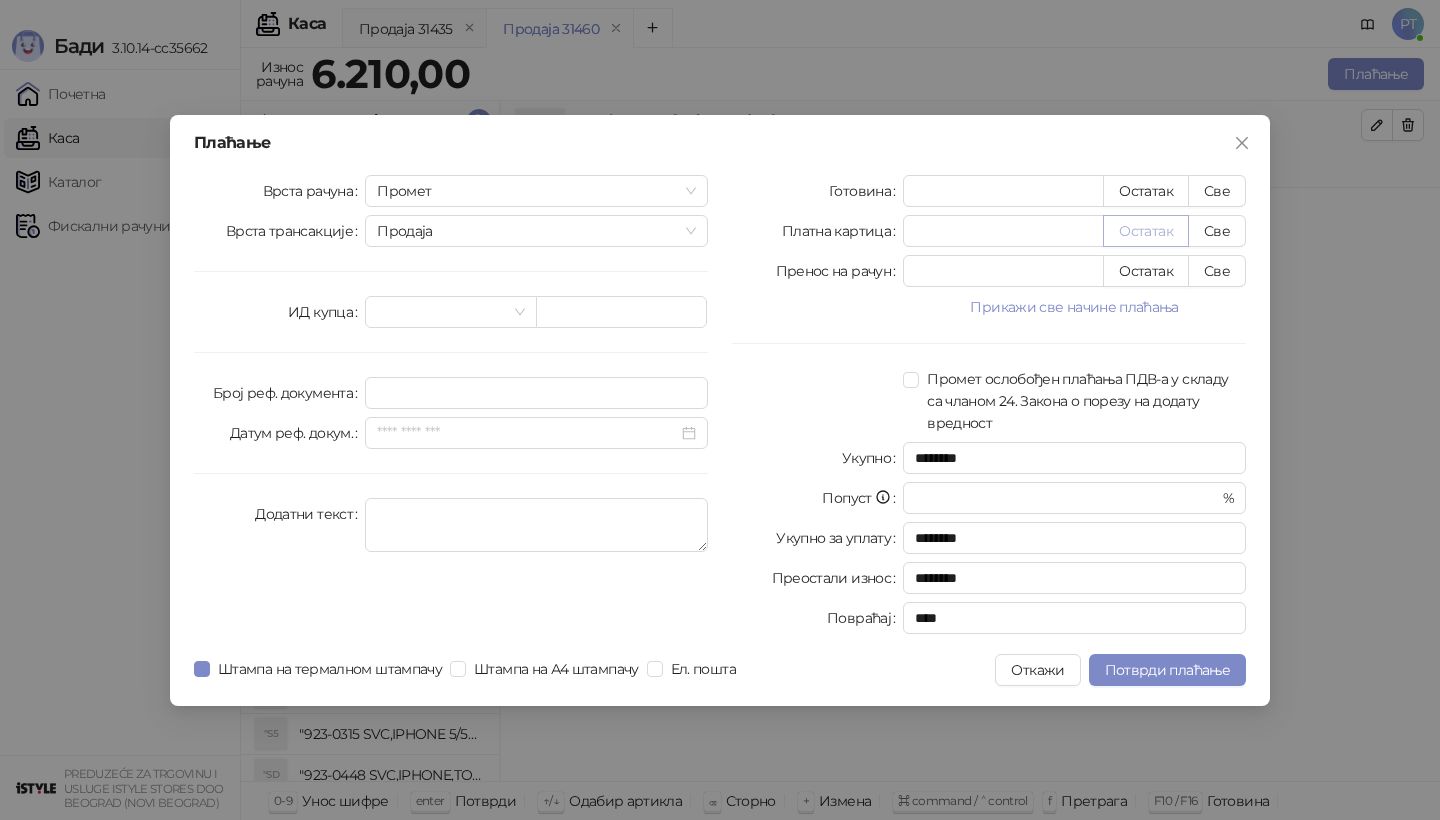 click on "Остатак" at bounding box center [1146, 231] 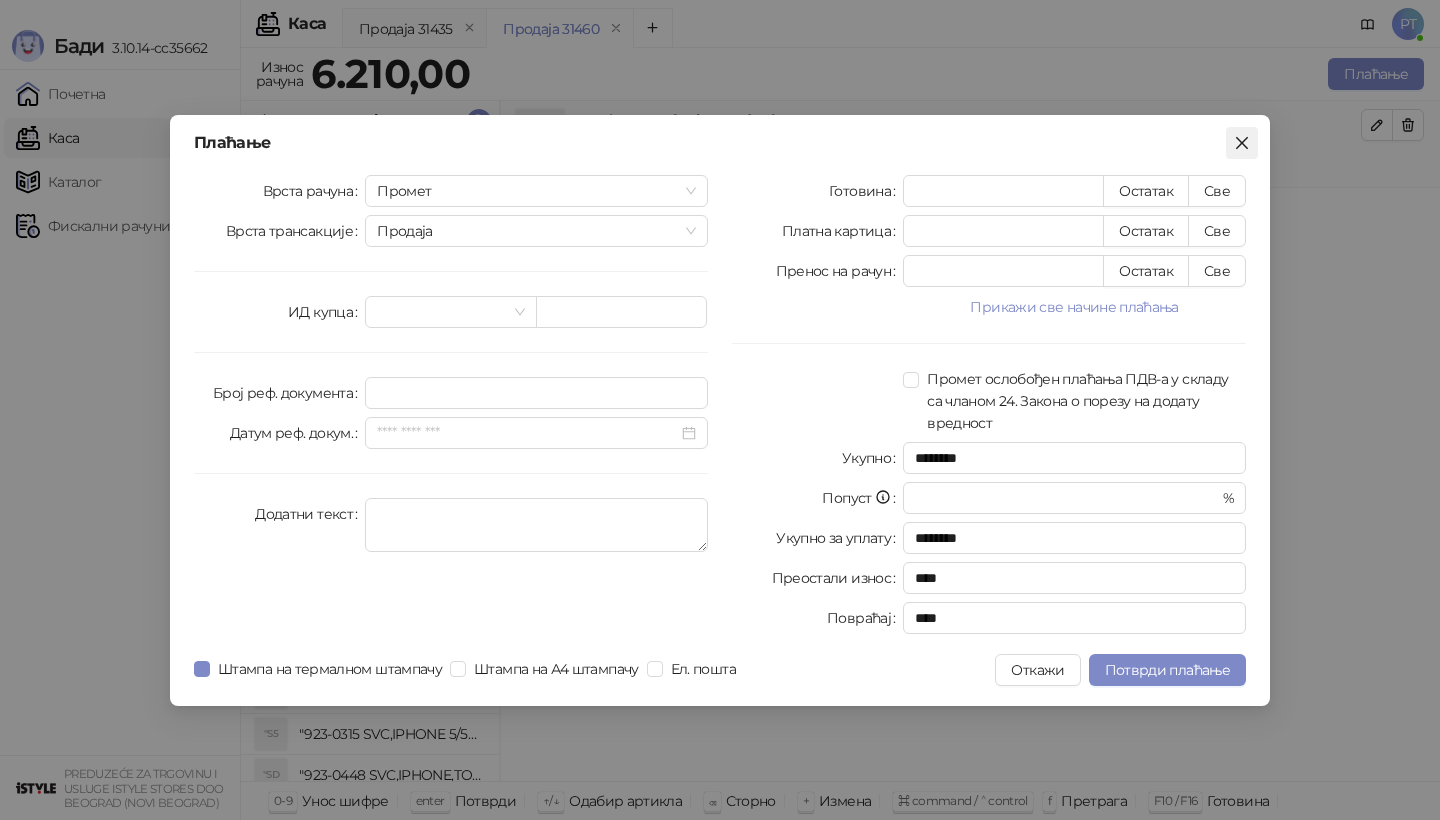 click 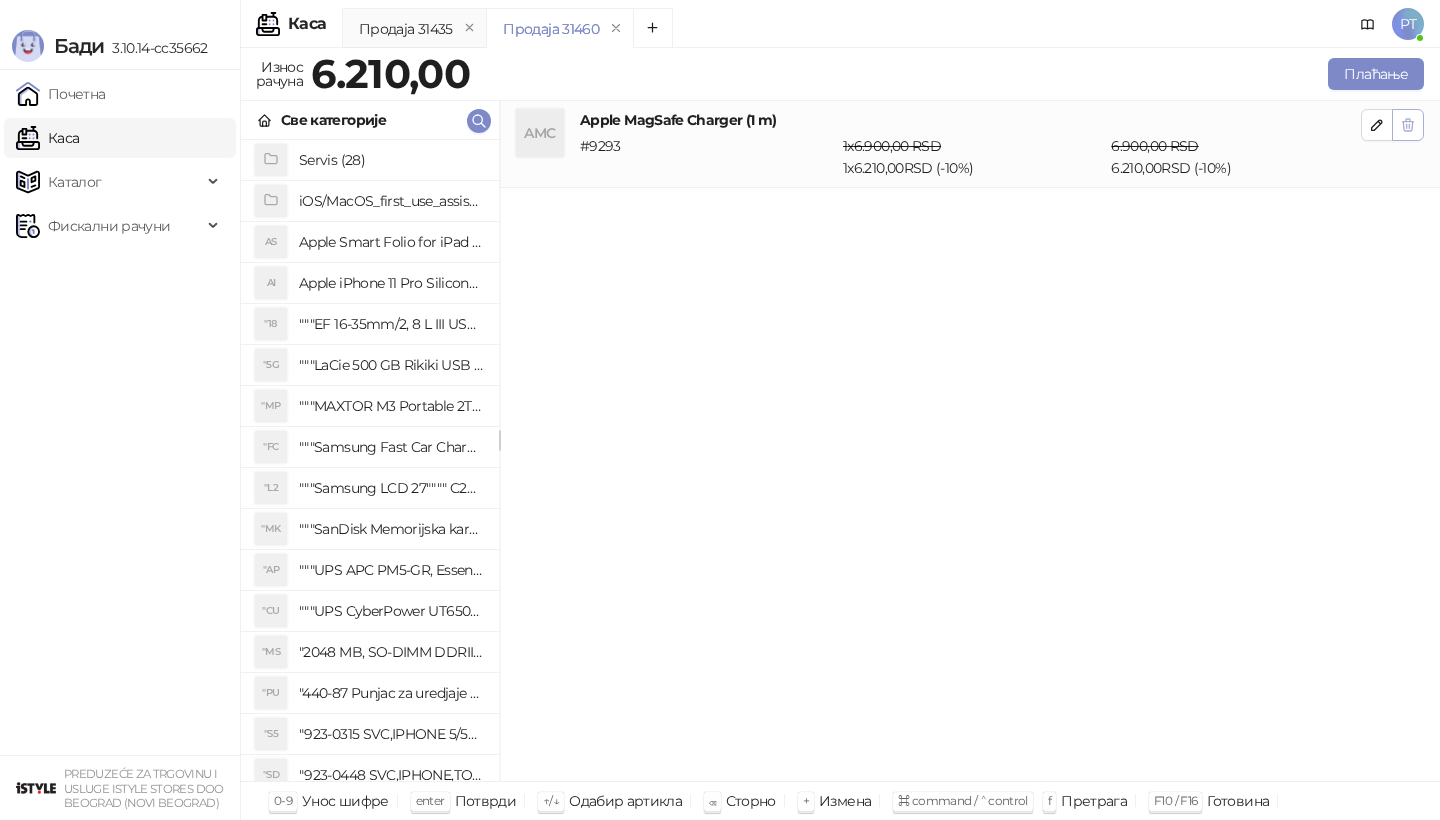 click 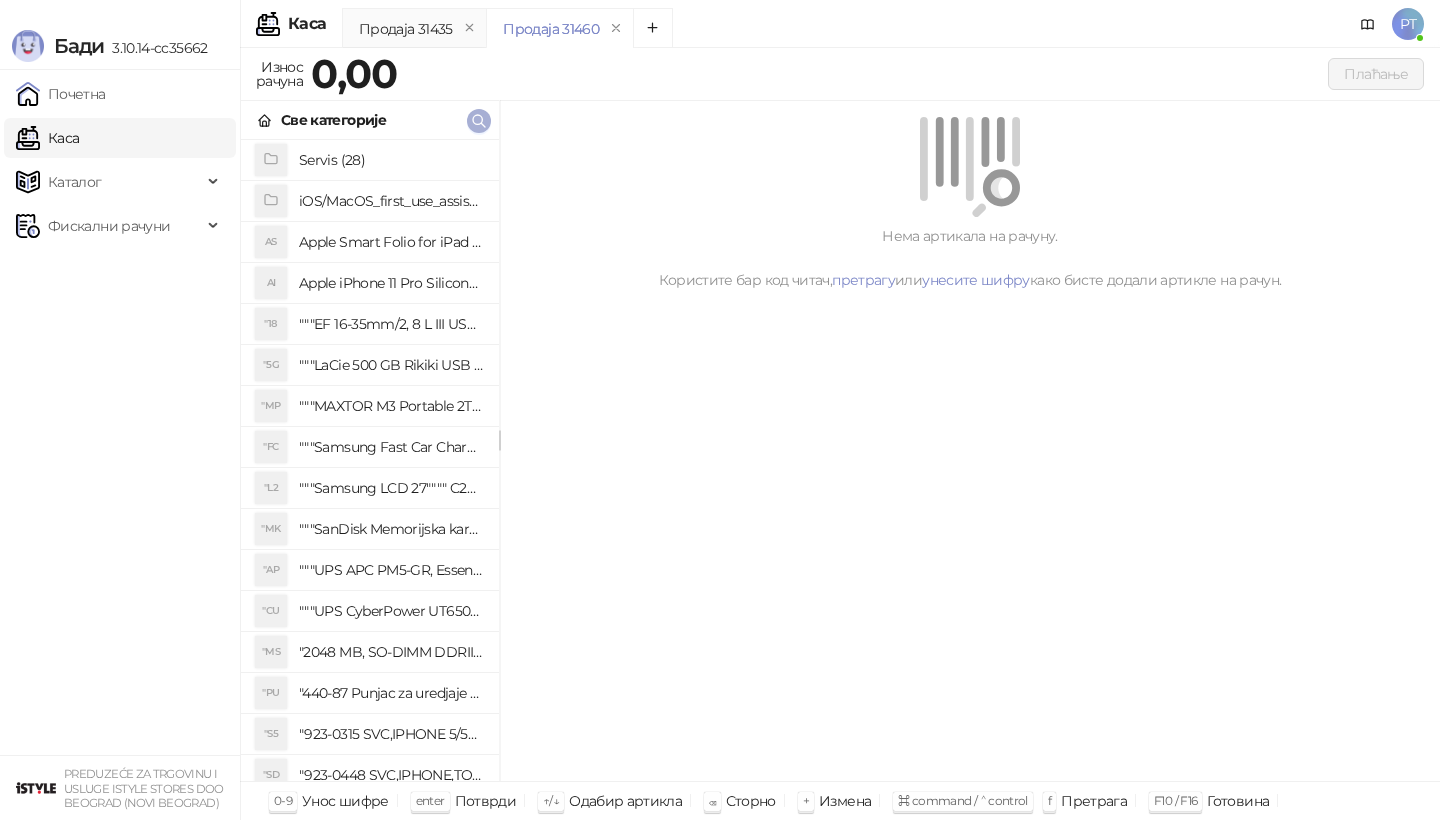 click 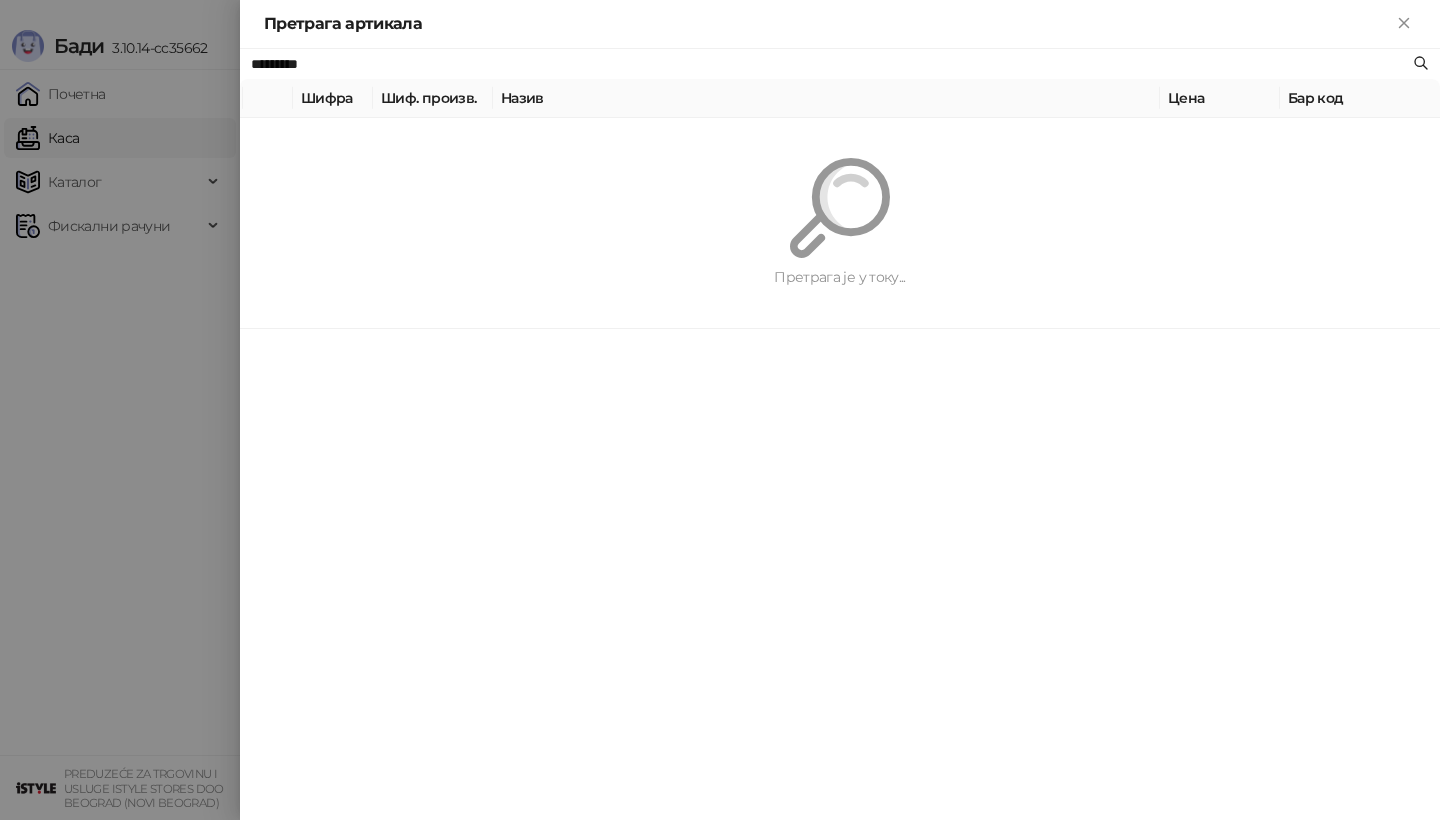paste 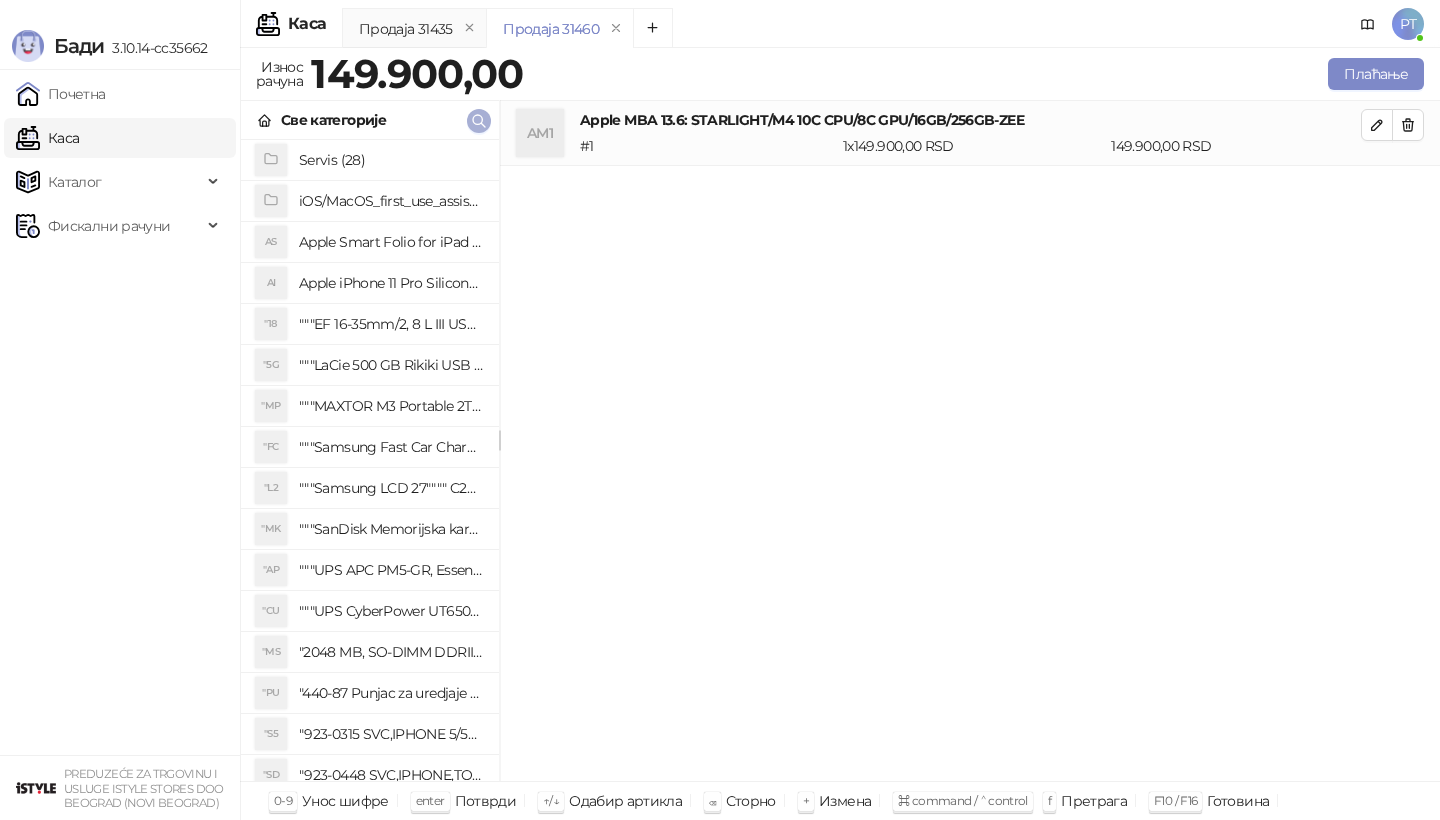 click 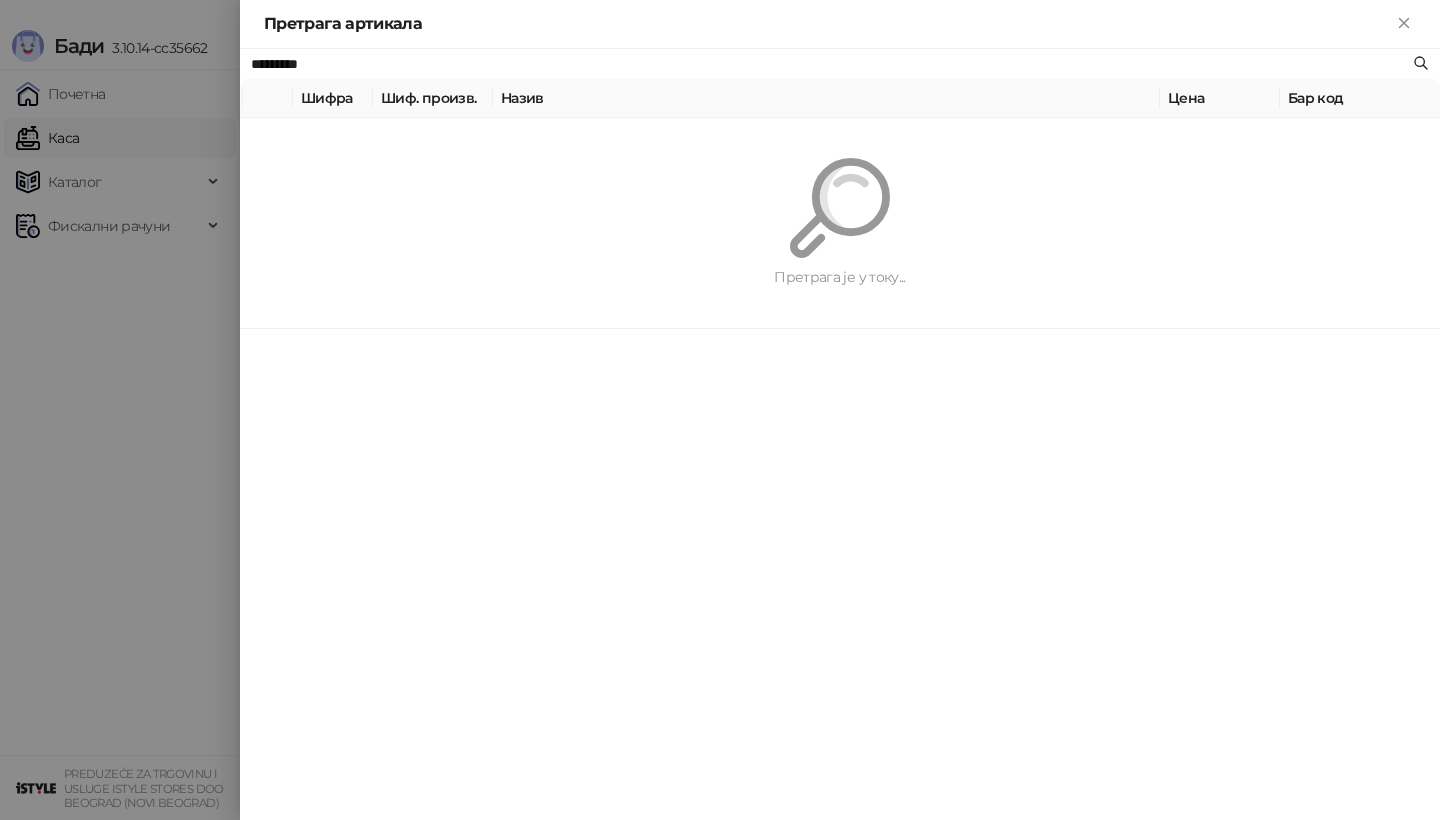 paste 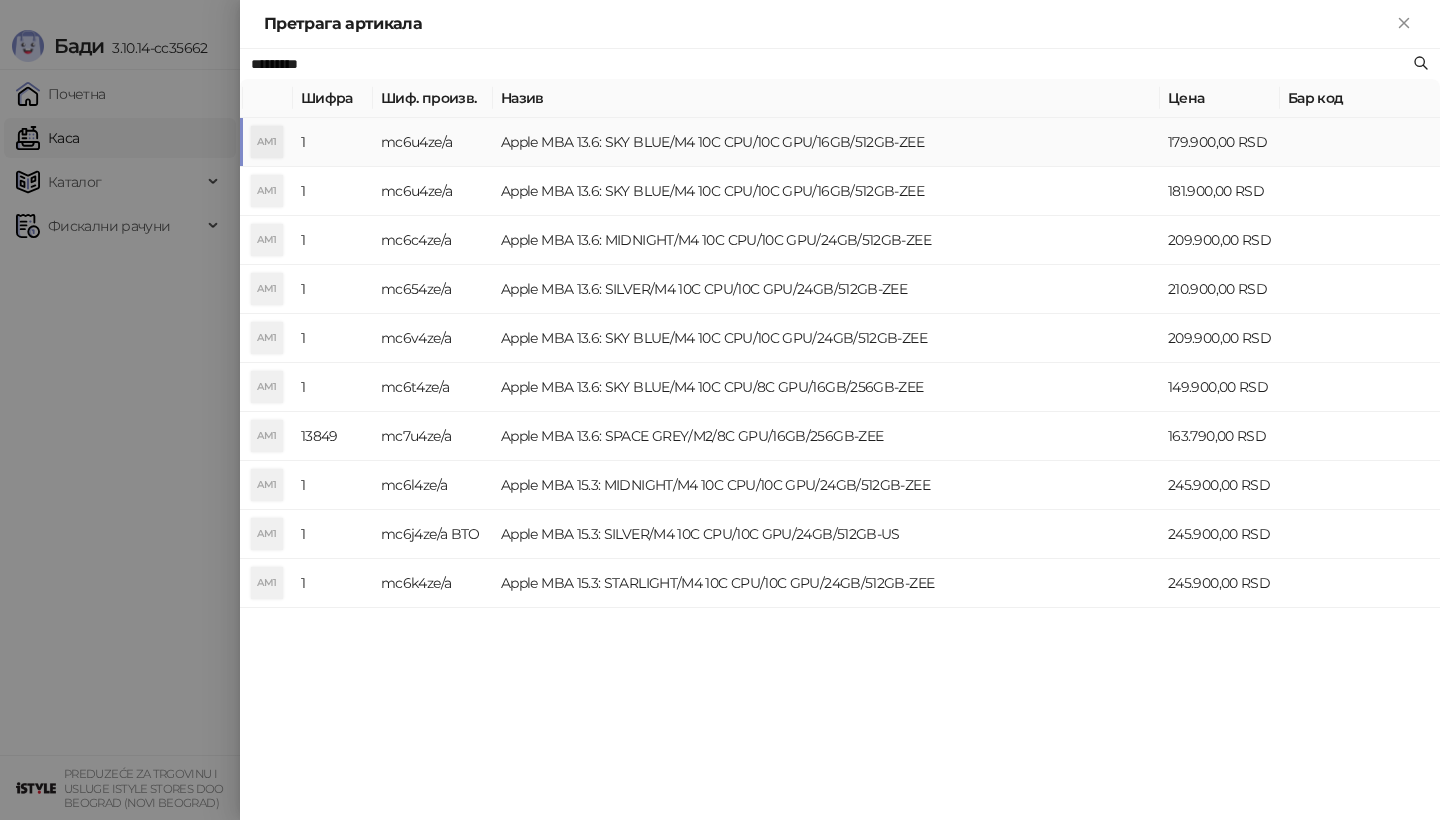 type on "*********" 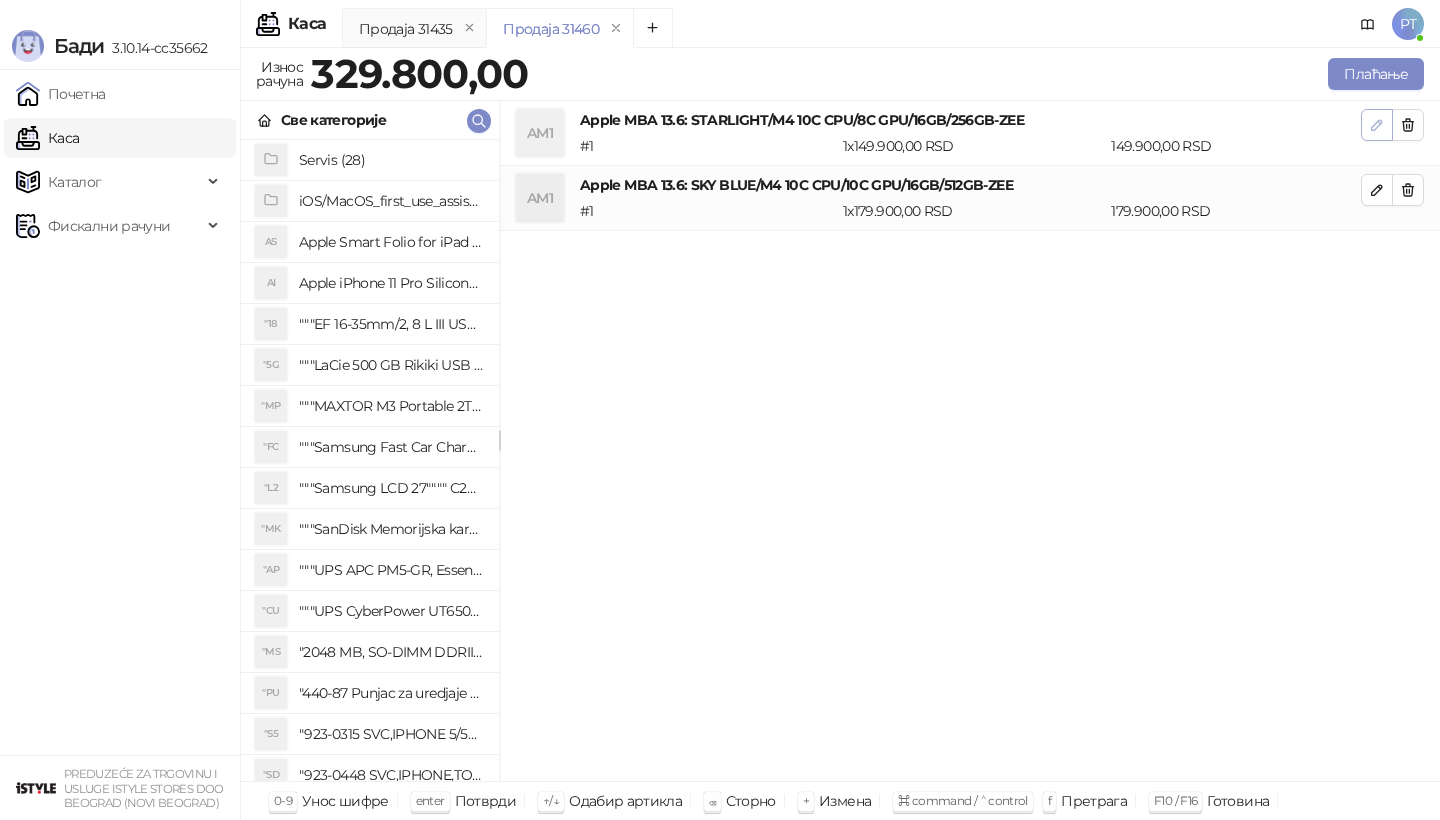 click 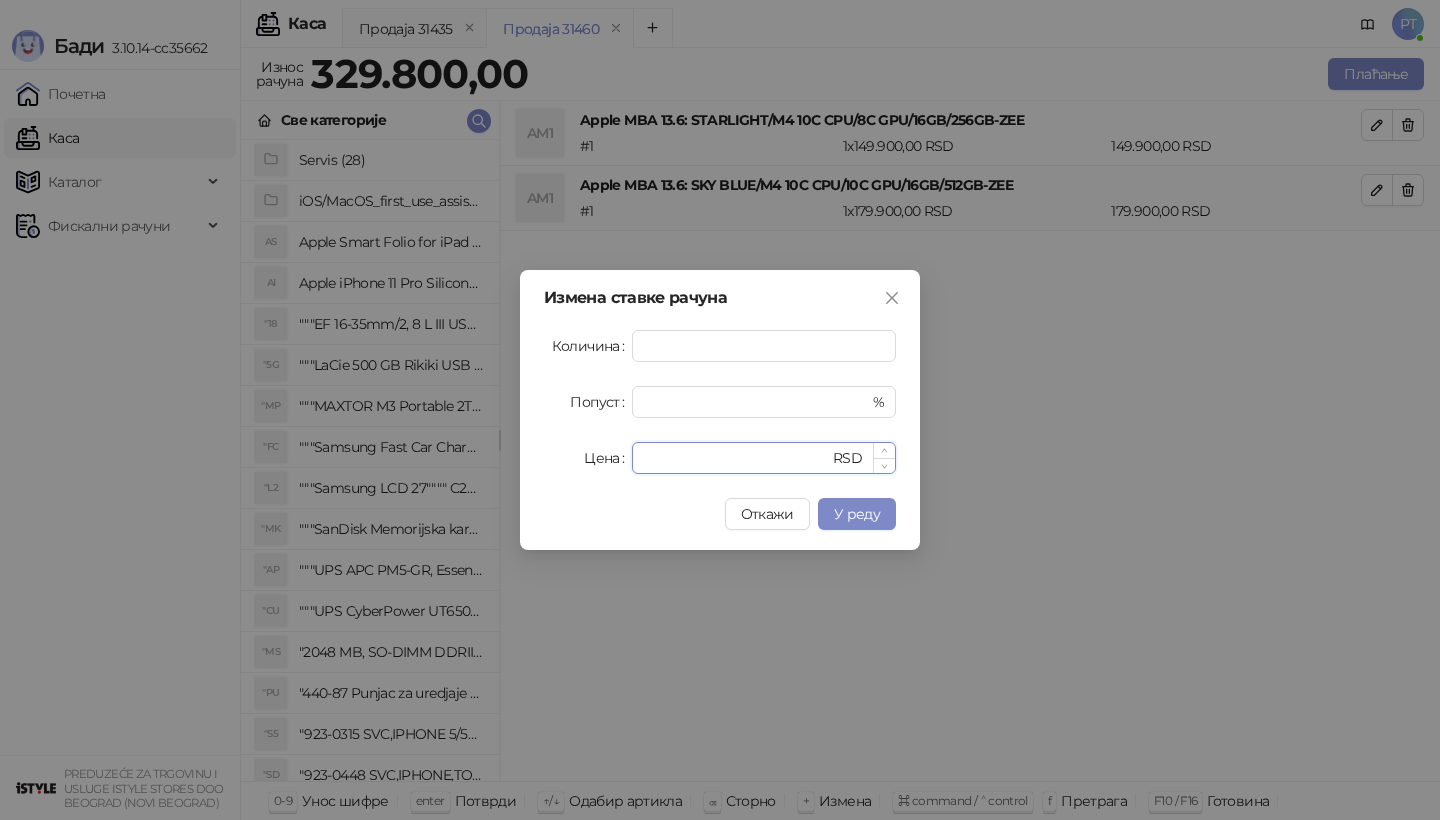 click on "******" at bounding box center (736, 458) 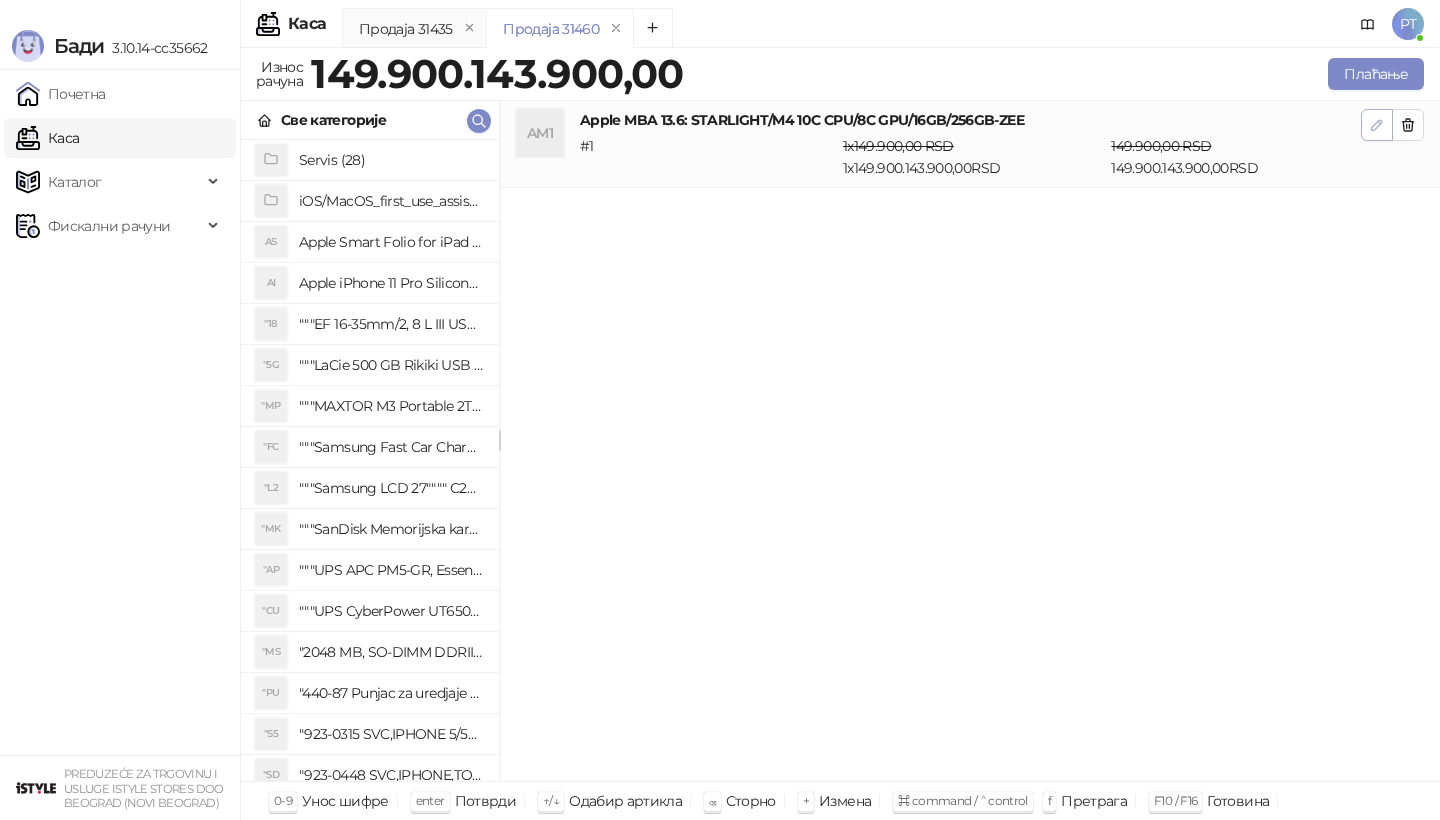 click 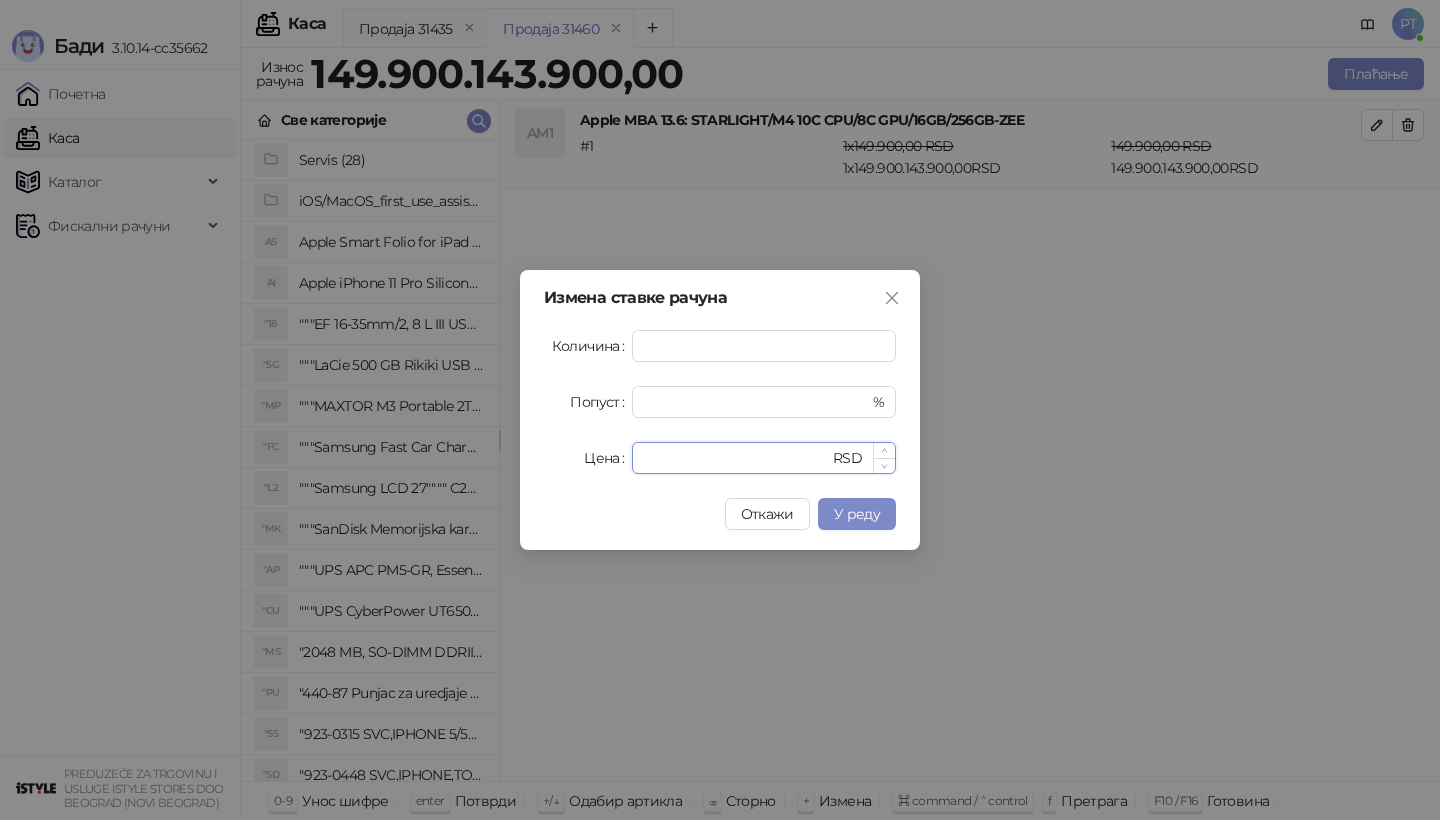 click on "**********" at bounding box center [736, 458] 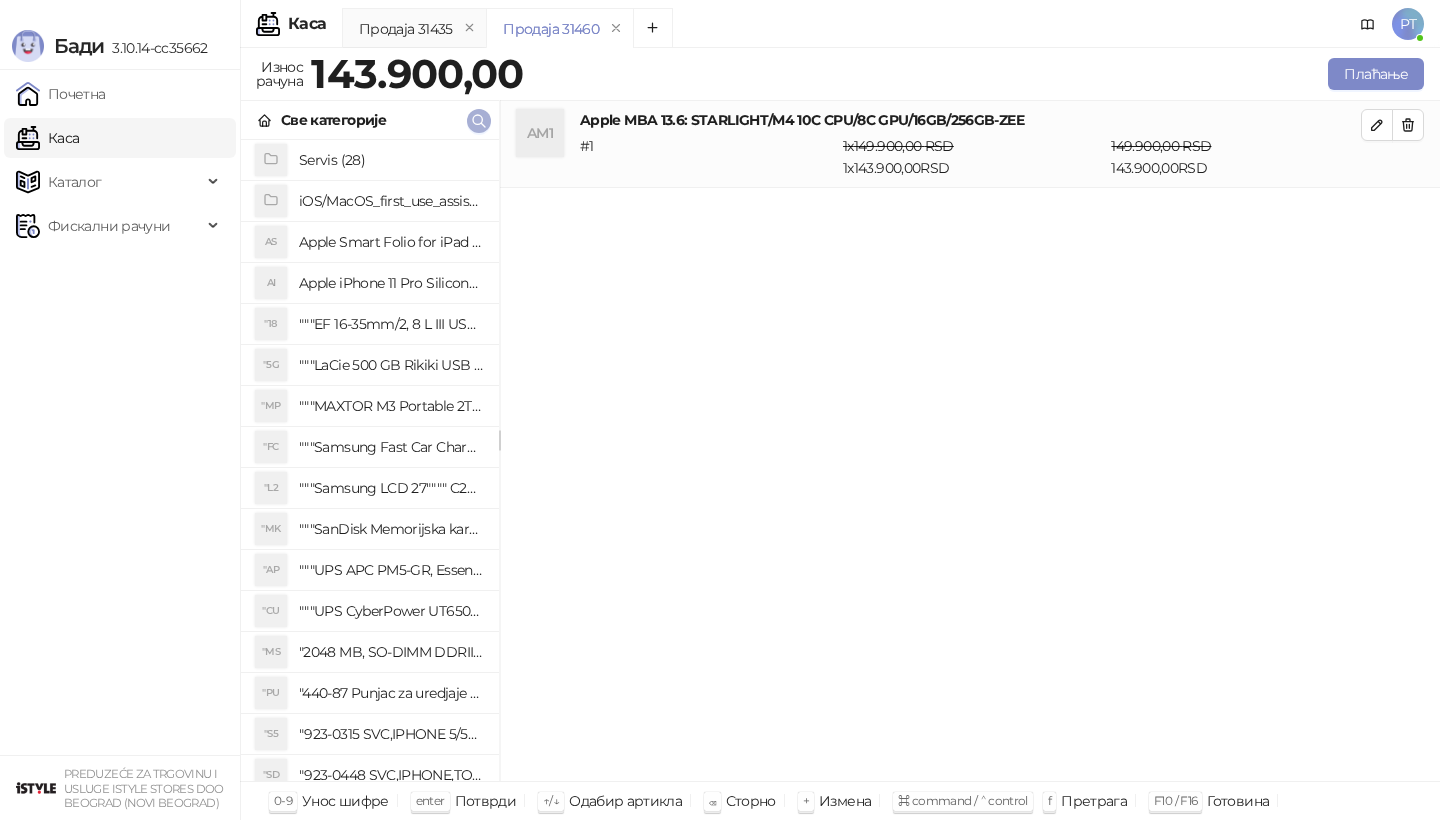 click 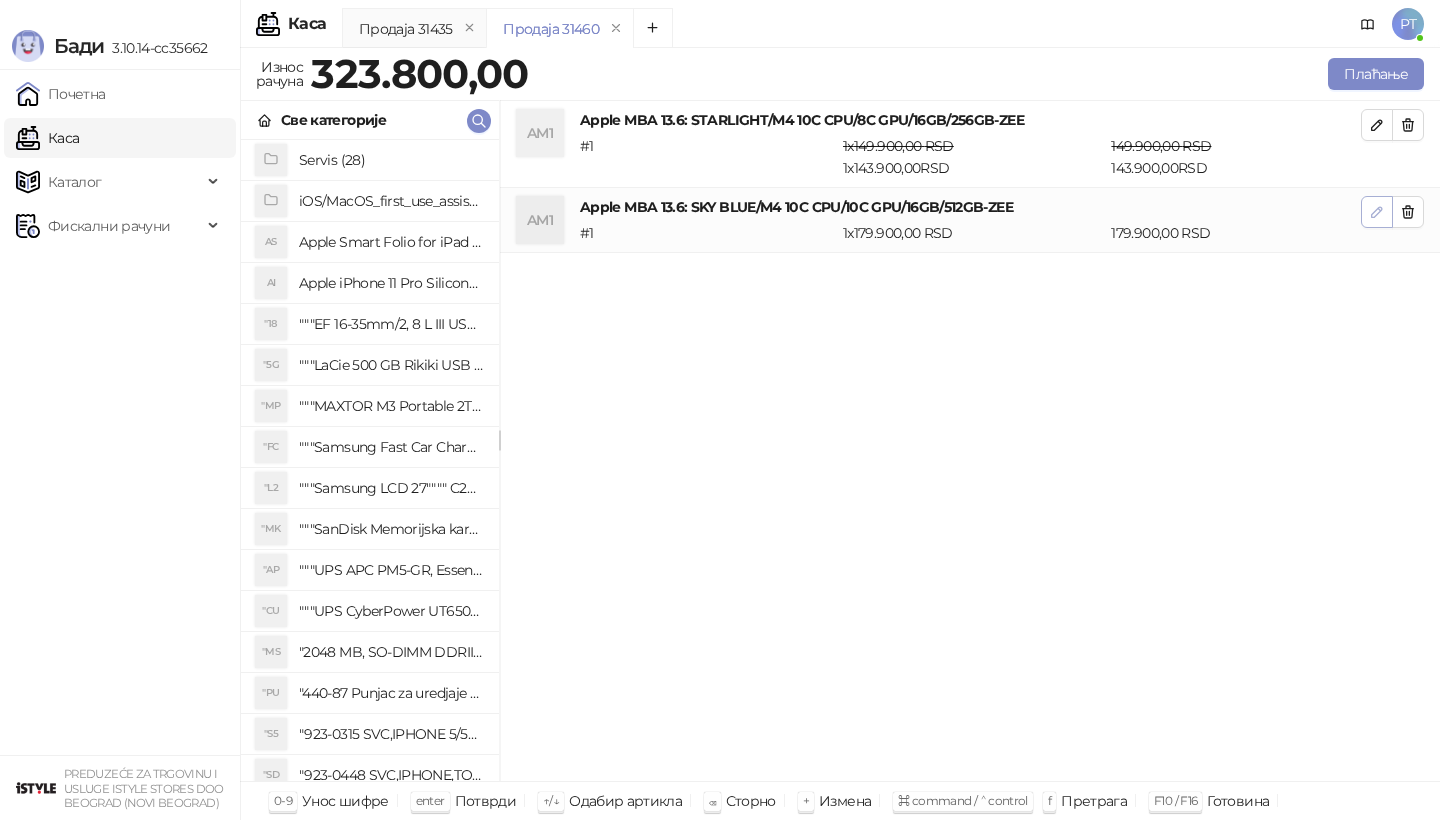 click 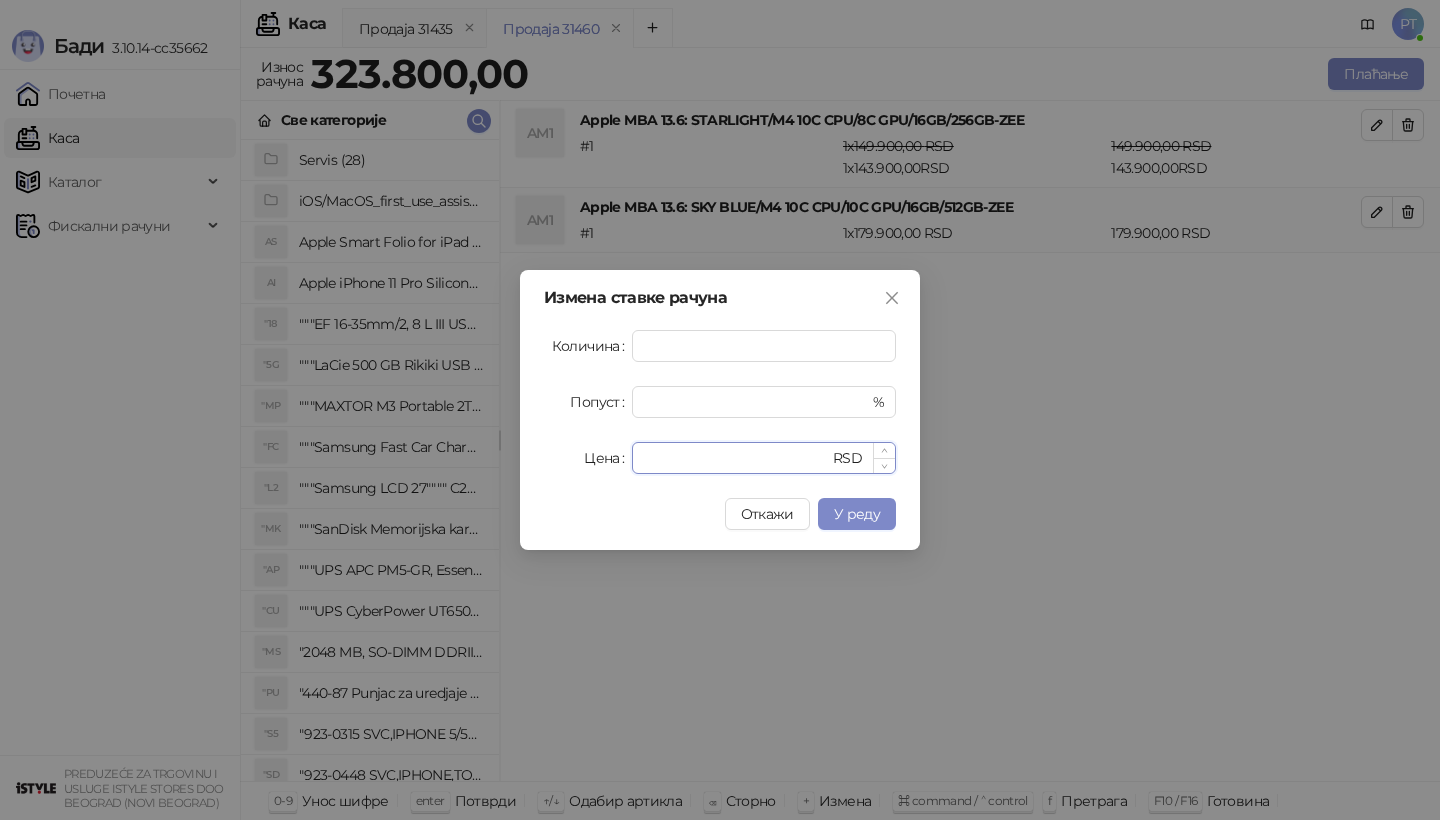 click on "******" at bounding box center [736, 458] 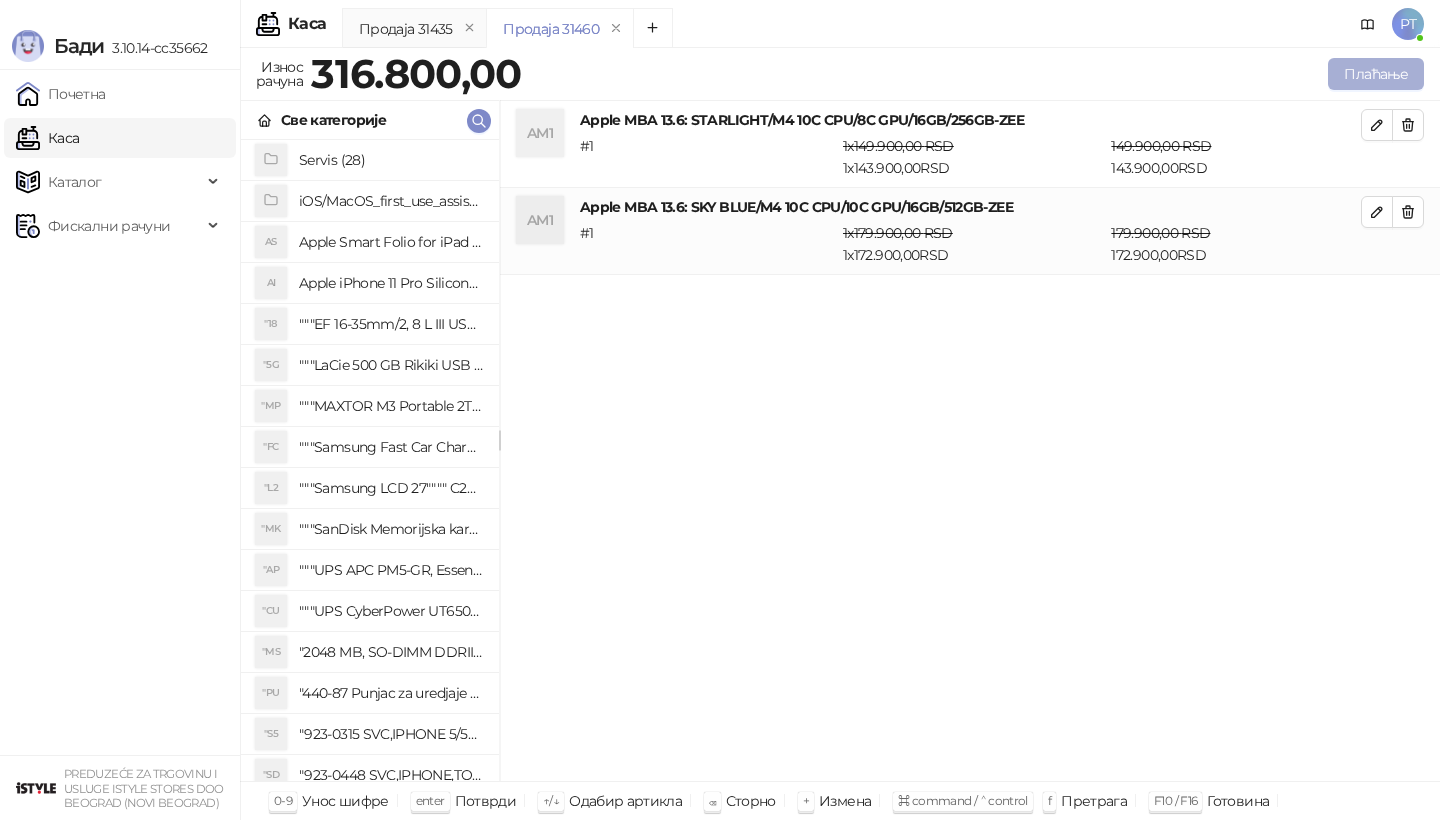 click on "Плаћање" at bounding box center (1376, 74) 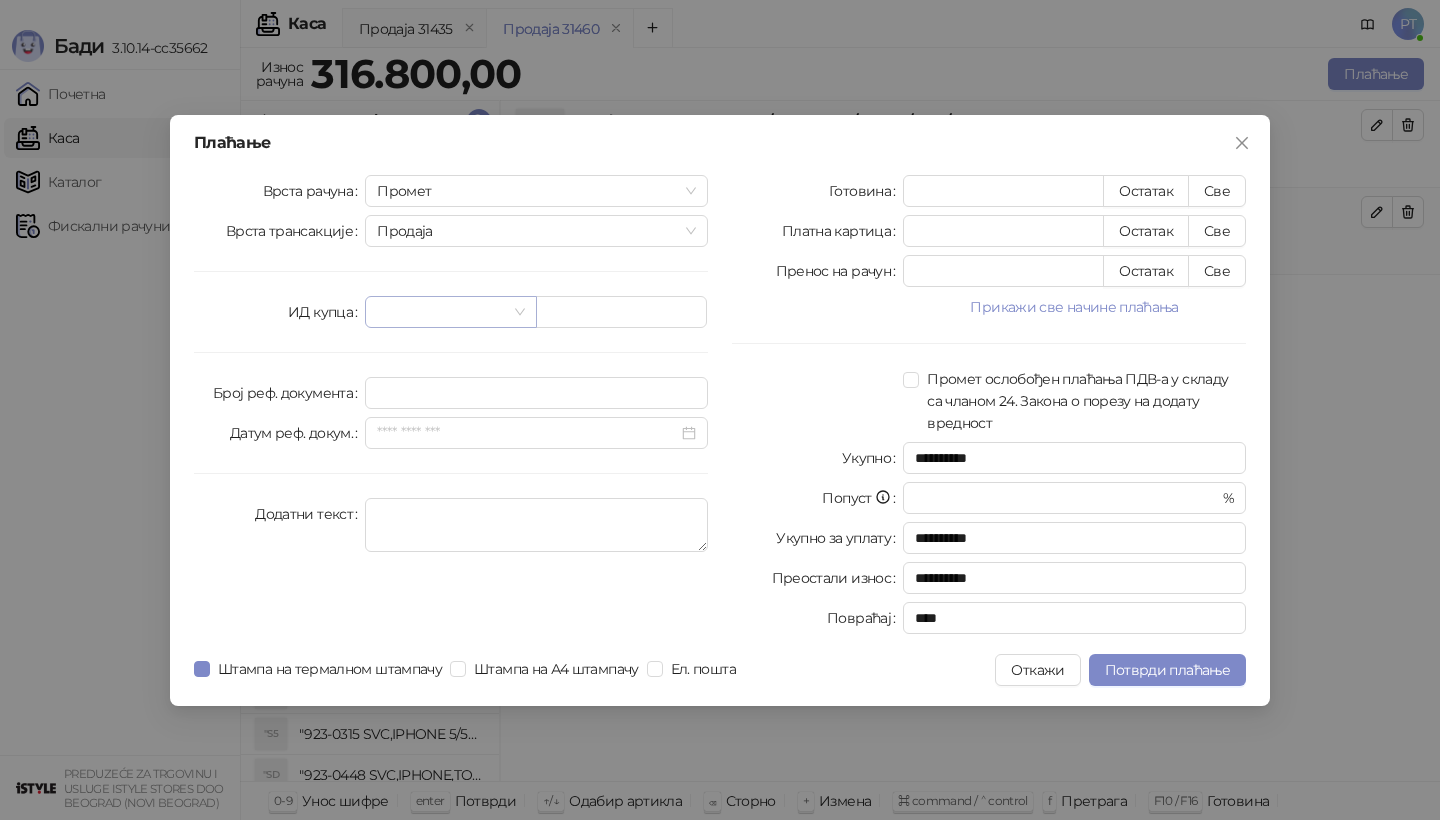 click at bounding box center (441, 312) 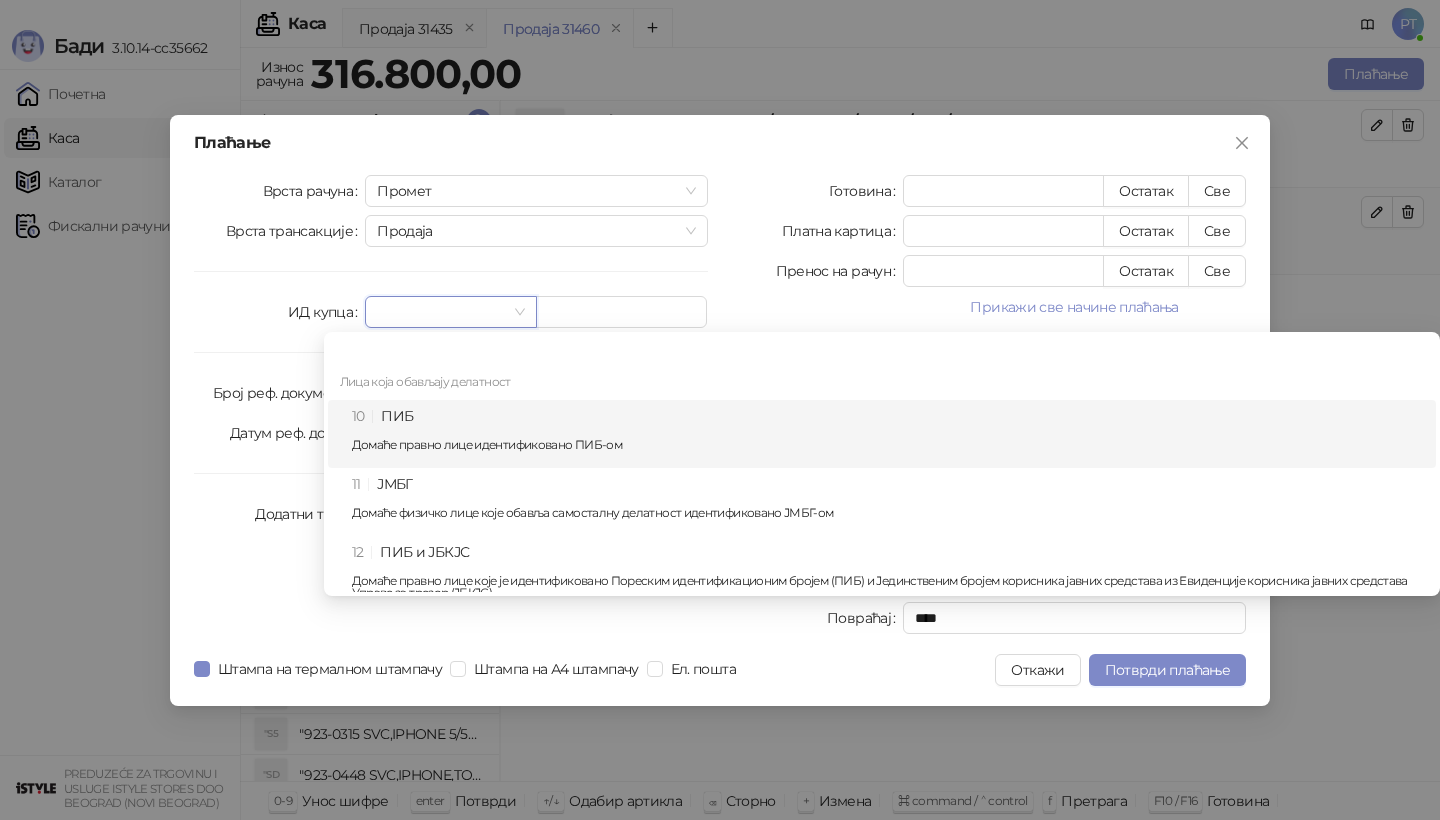 click on "10 ПИБ Домаће правно лице идентификовано ПИБ-ом" at bounding box center (888, 434) 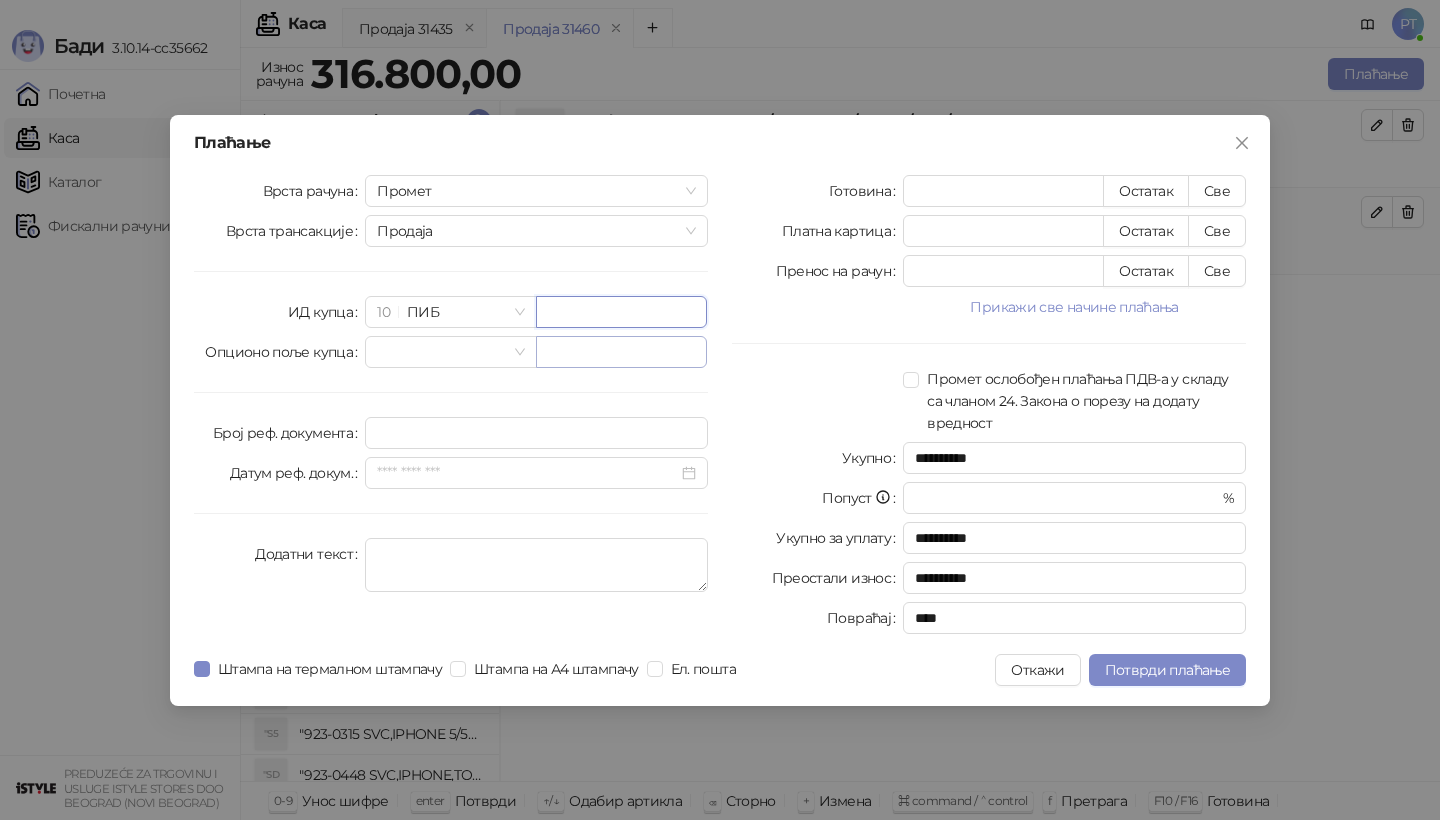 paste on "*********" 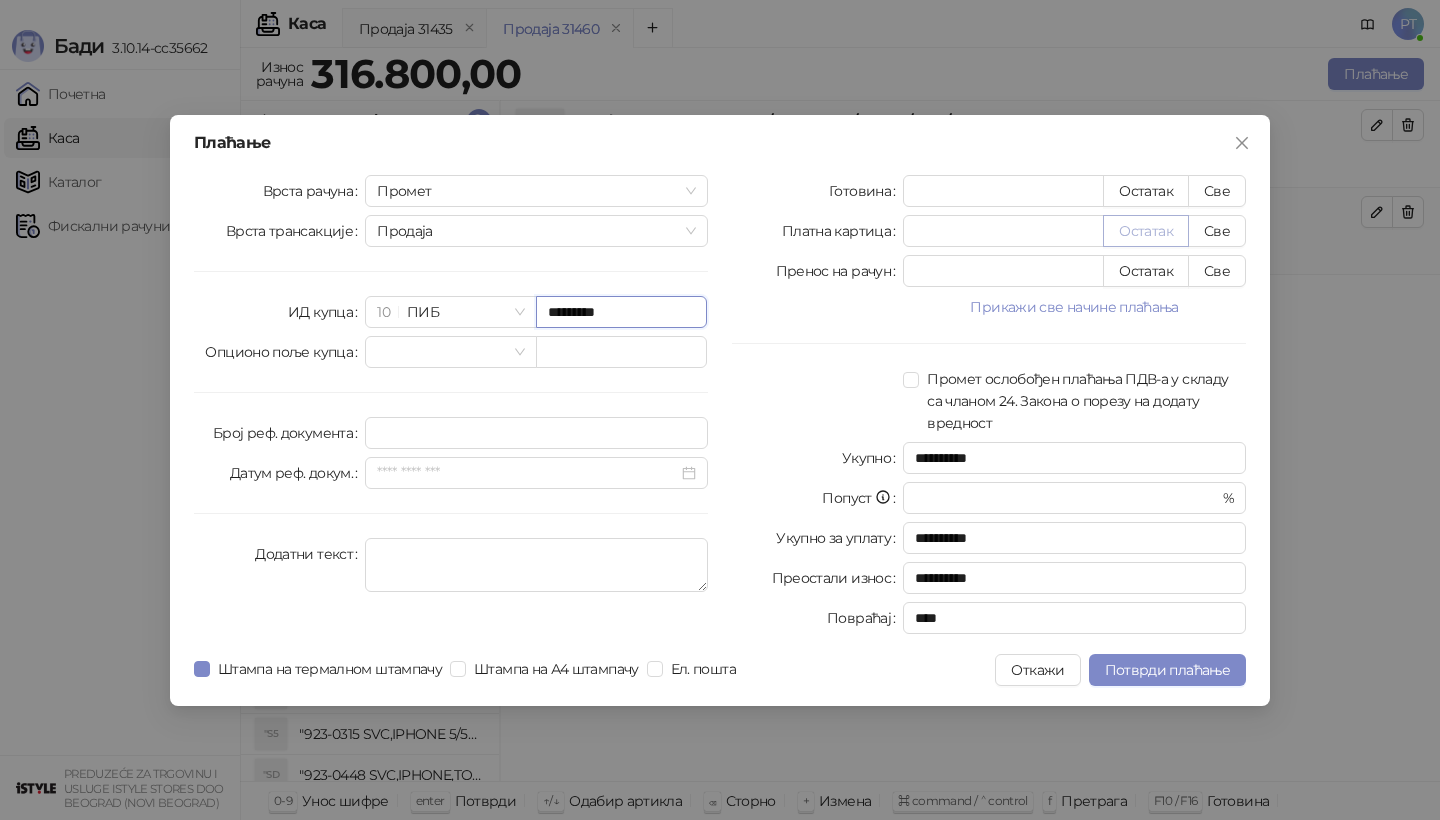type on "*********" 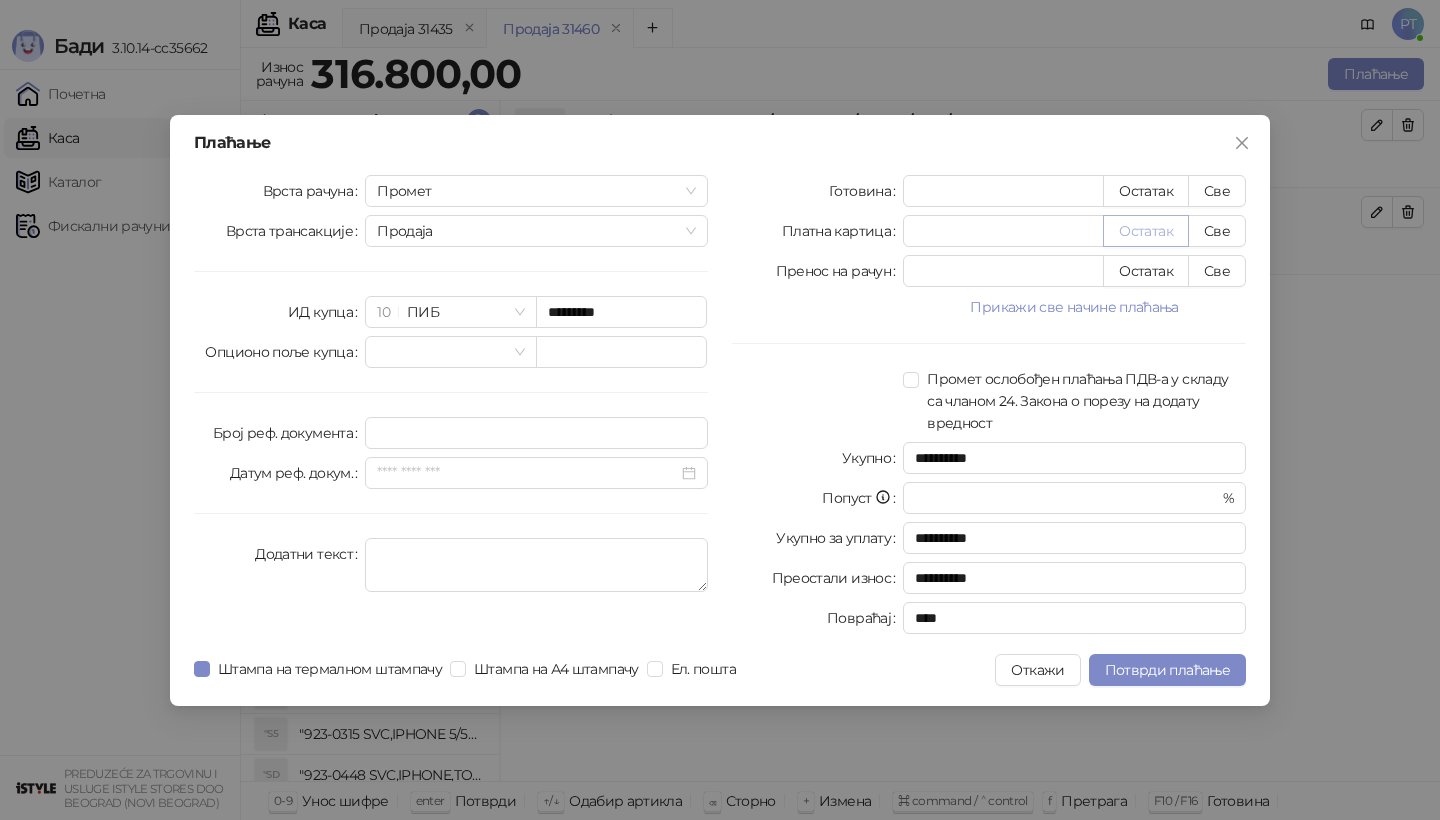 click on "Остатак" at bounding box center [1146, 231] 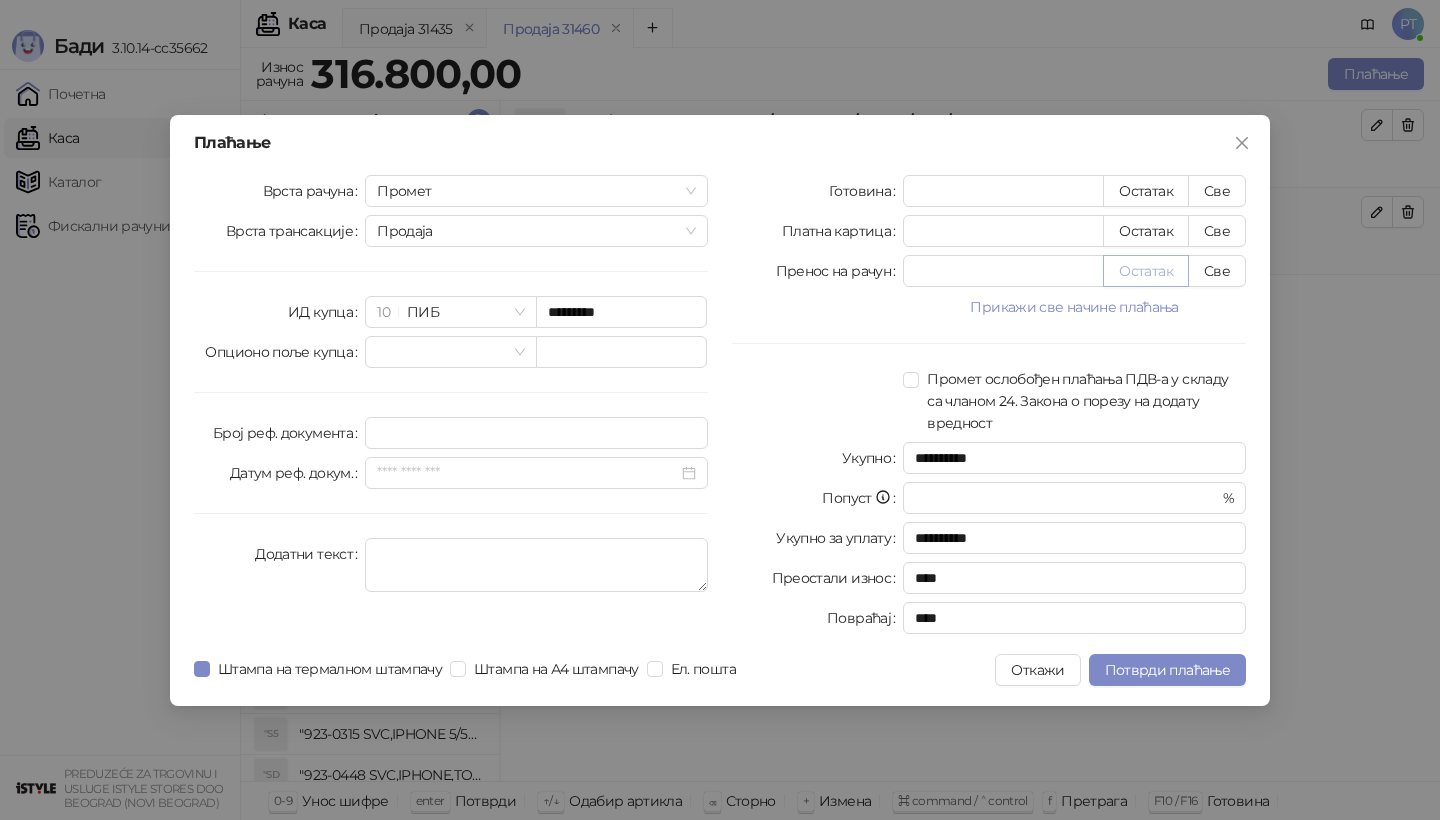 click on "Остатак" at bounding box center [1146, 271] 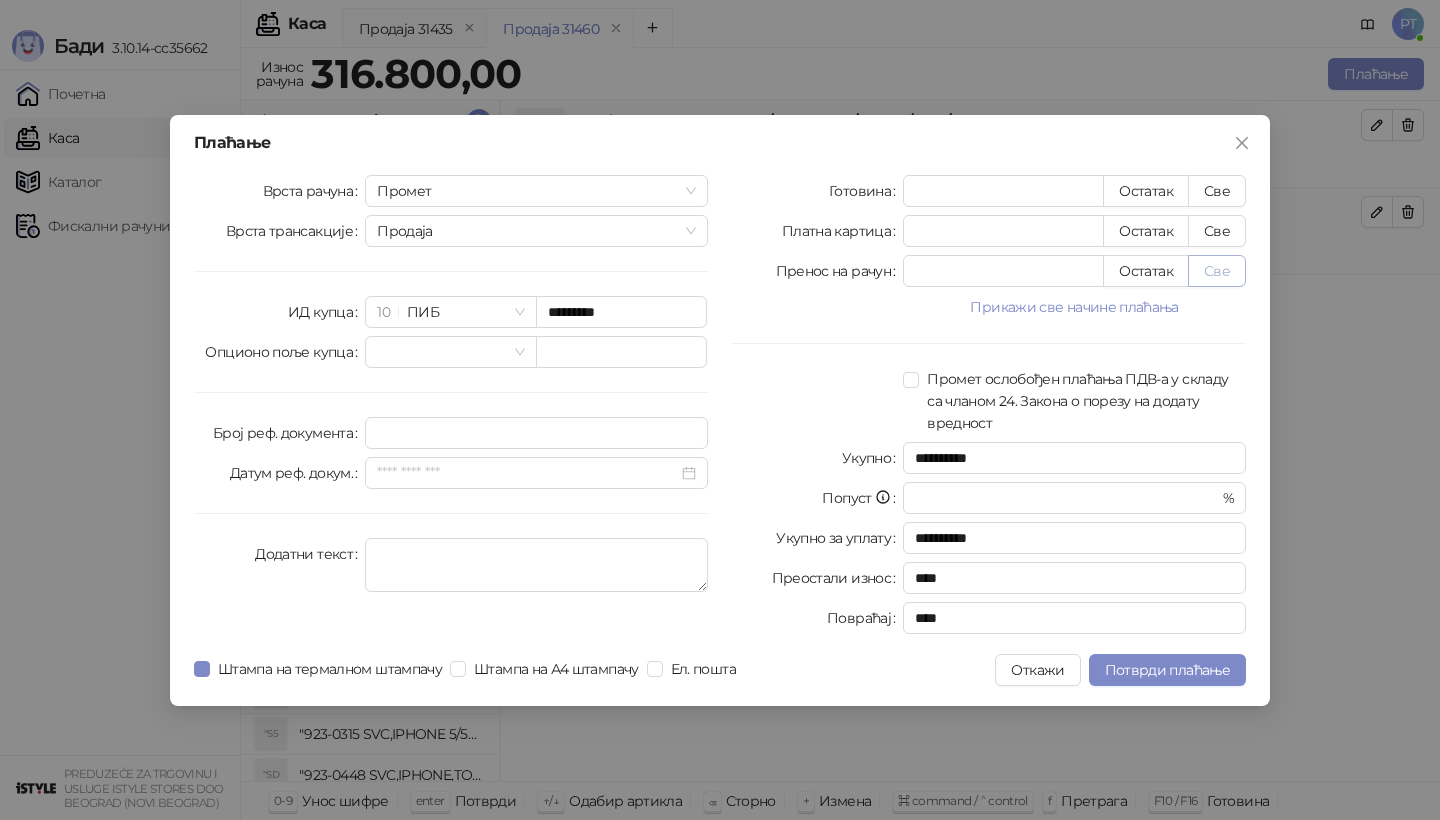 click on "Све" at bounding box center [1217, 271] 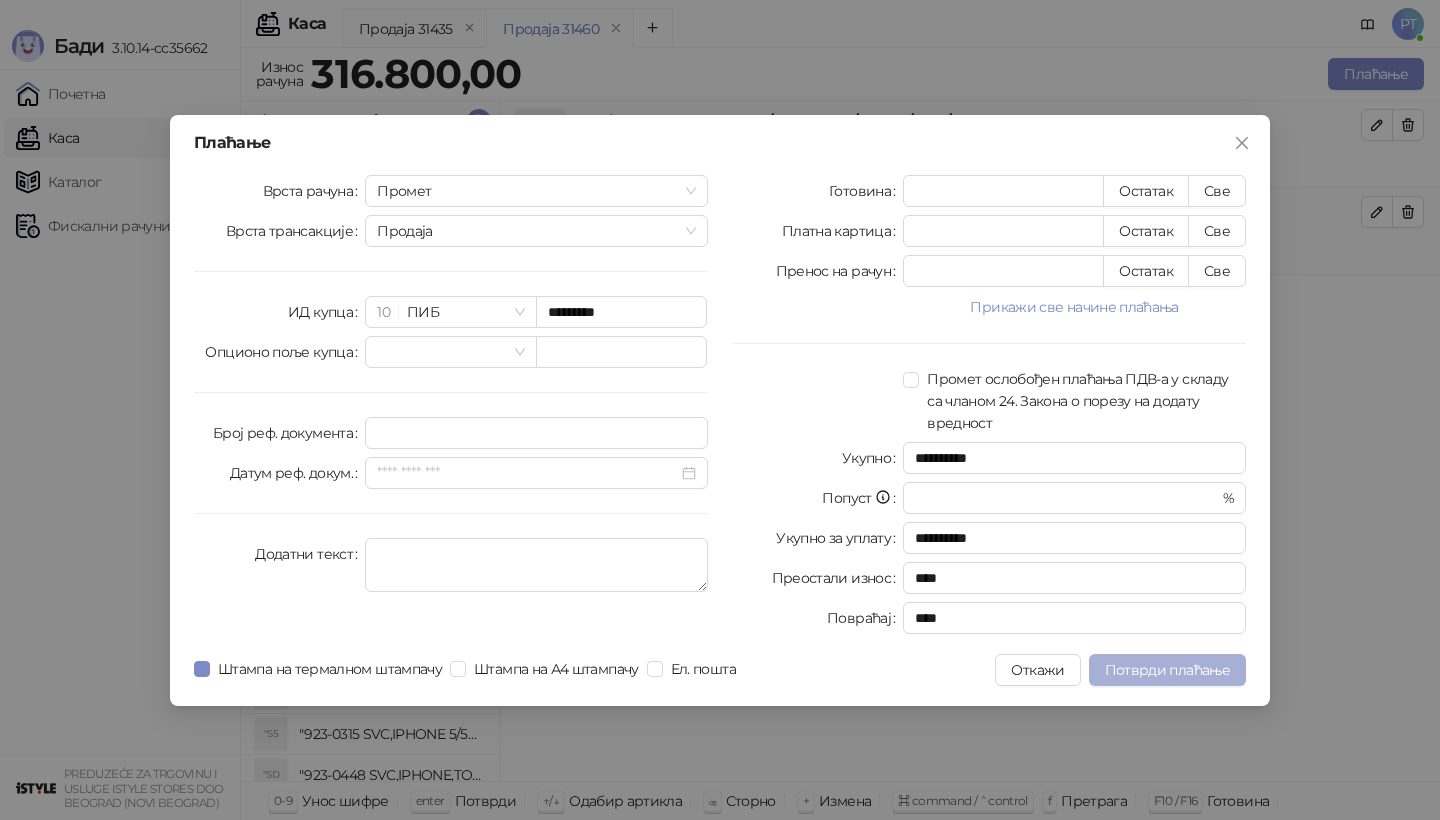 click on "Потврди плаћање" at bounding box center [1167, 670] 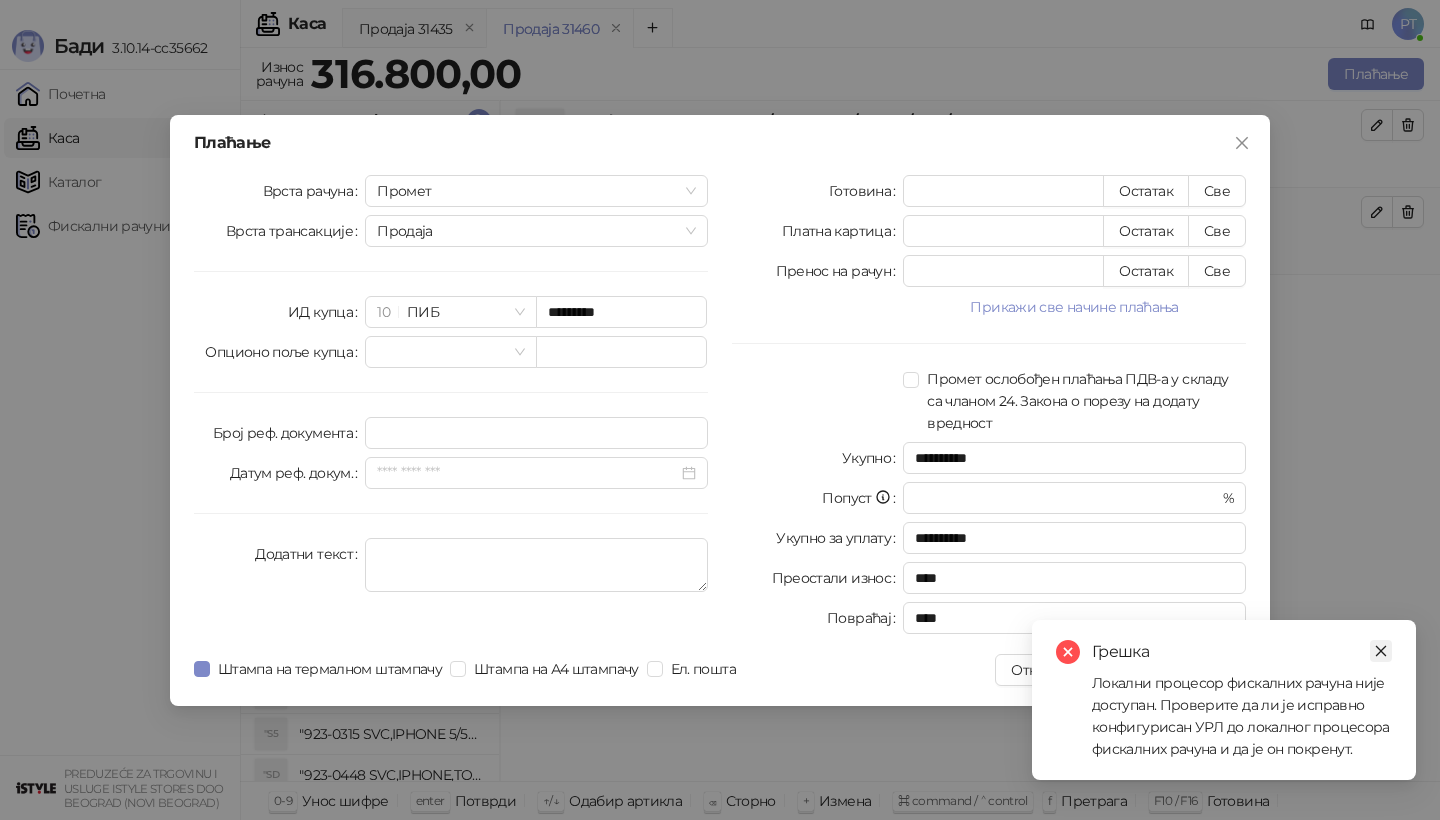 click at bounding box center [1381, 651] 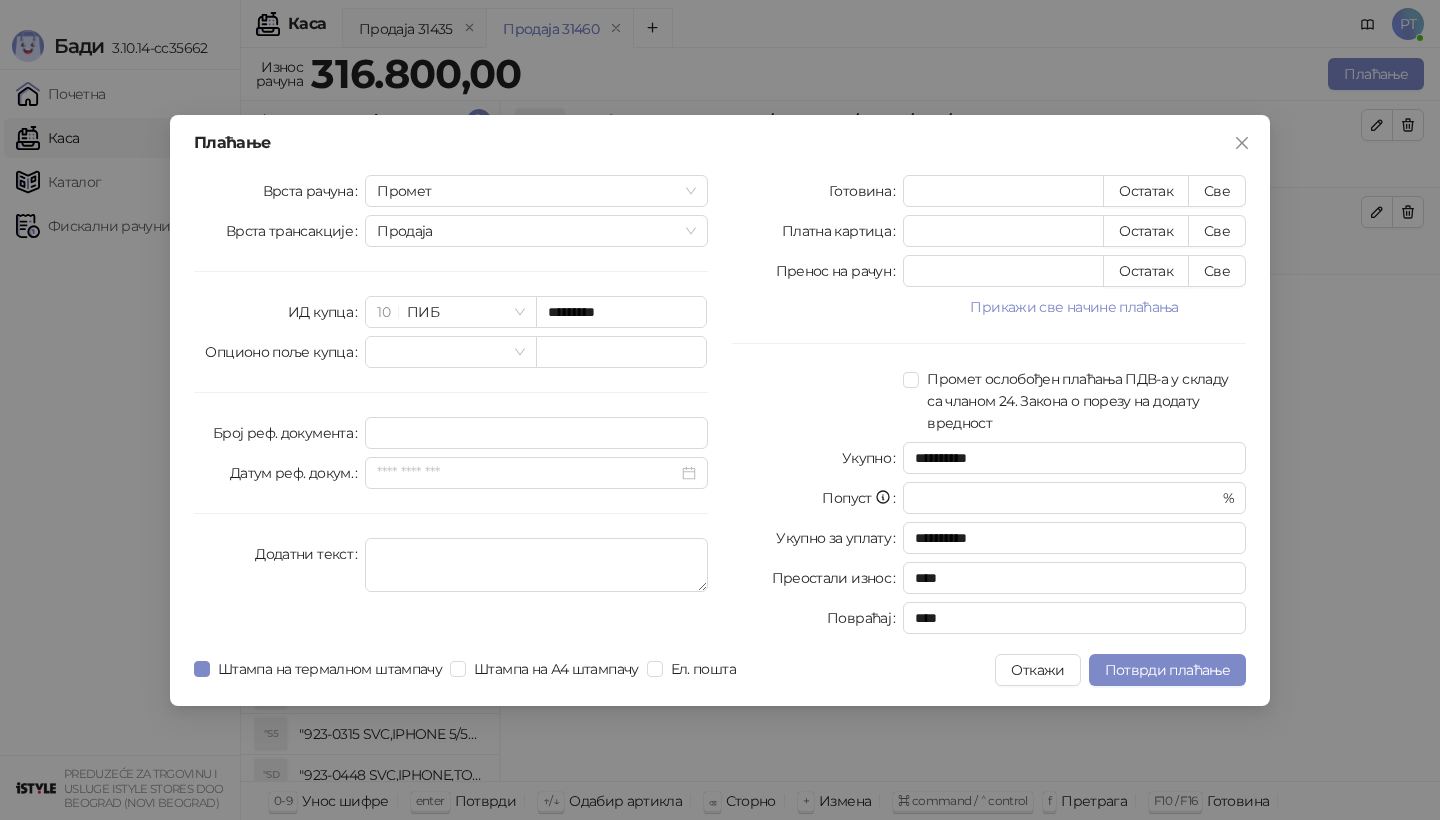 click on "**********" at bounding box center (720, 410) 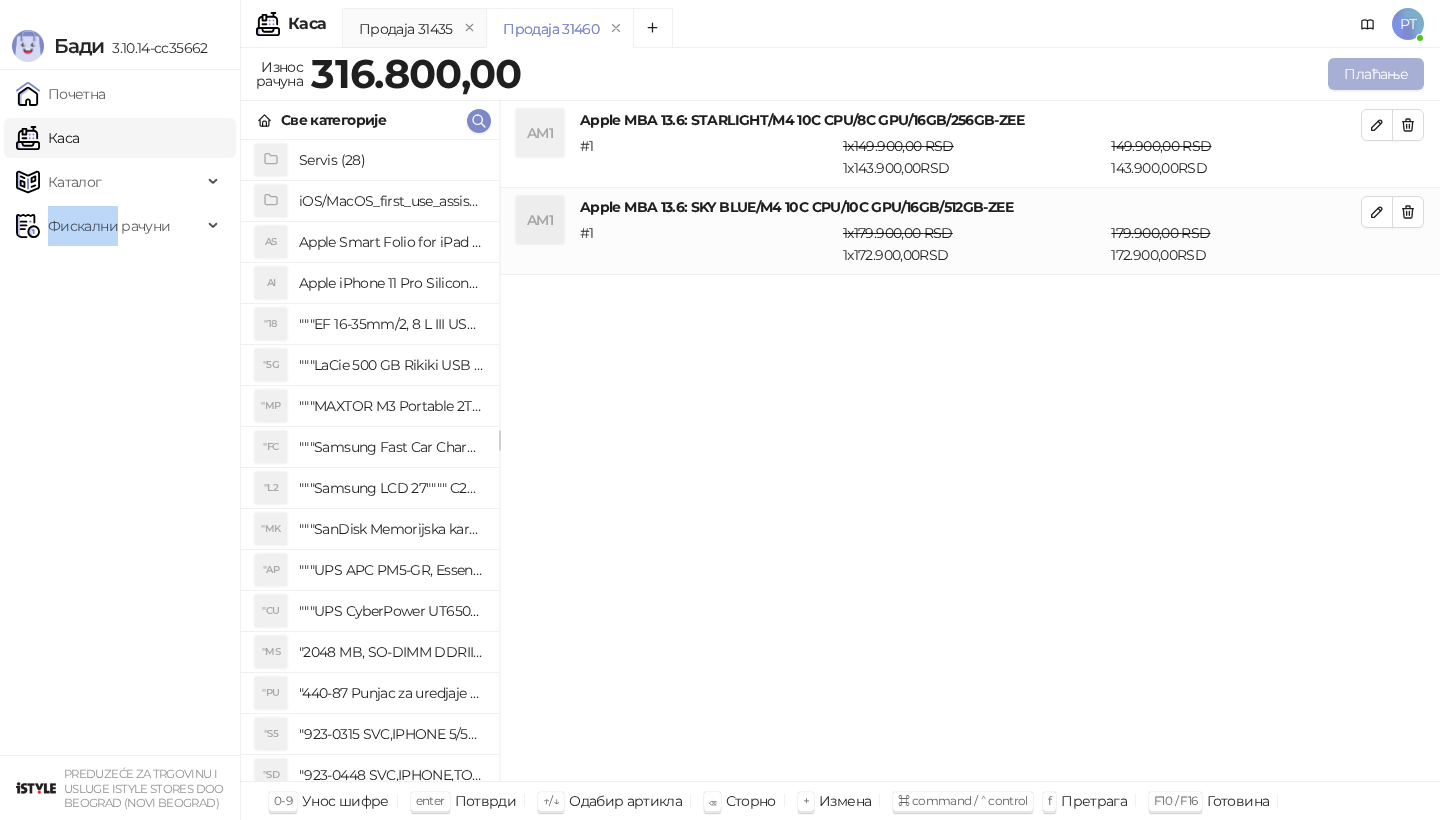 click on "Плаћање" at bounding box center (1376, 74) 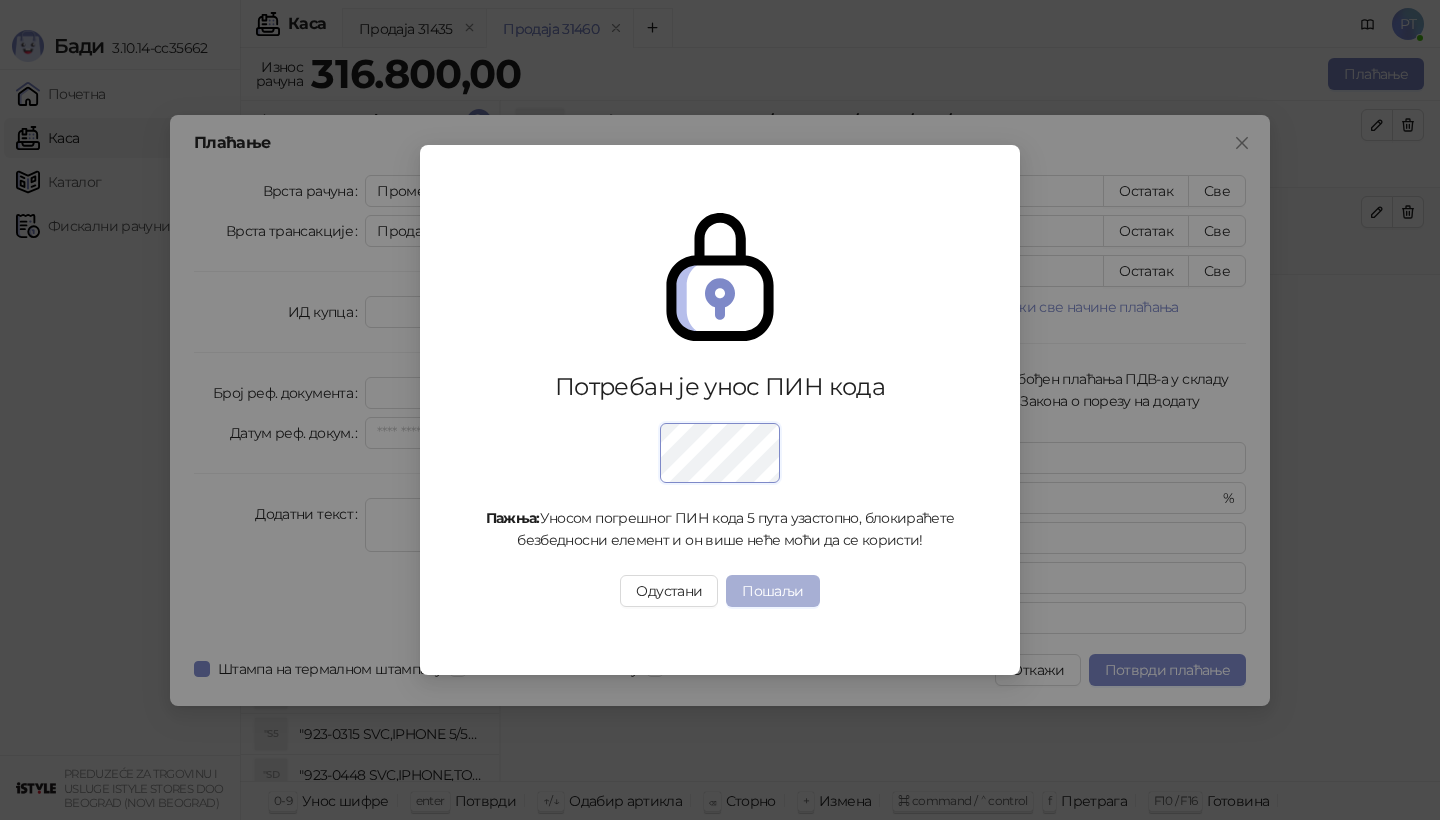 click on "Пошаљи" at bounding box center (772, 591) 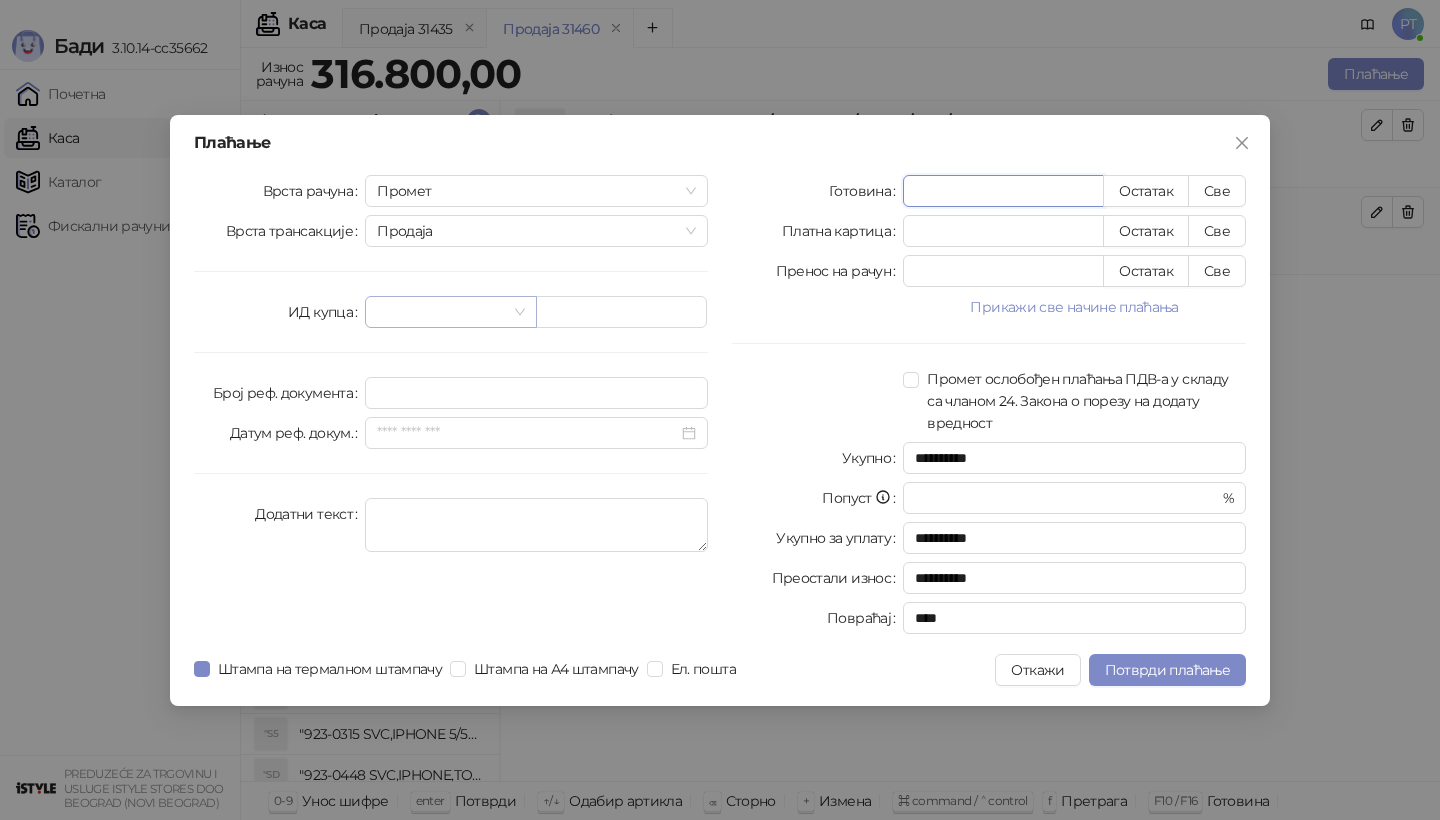 click at bounding box center (450, 312) 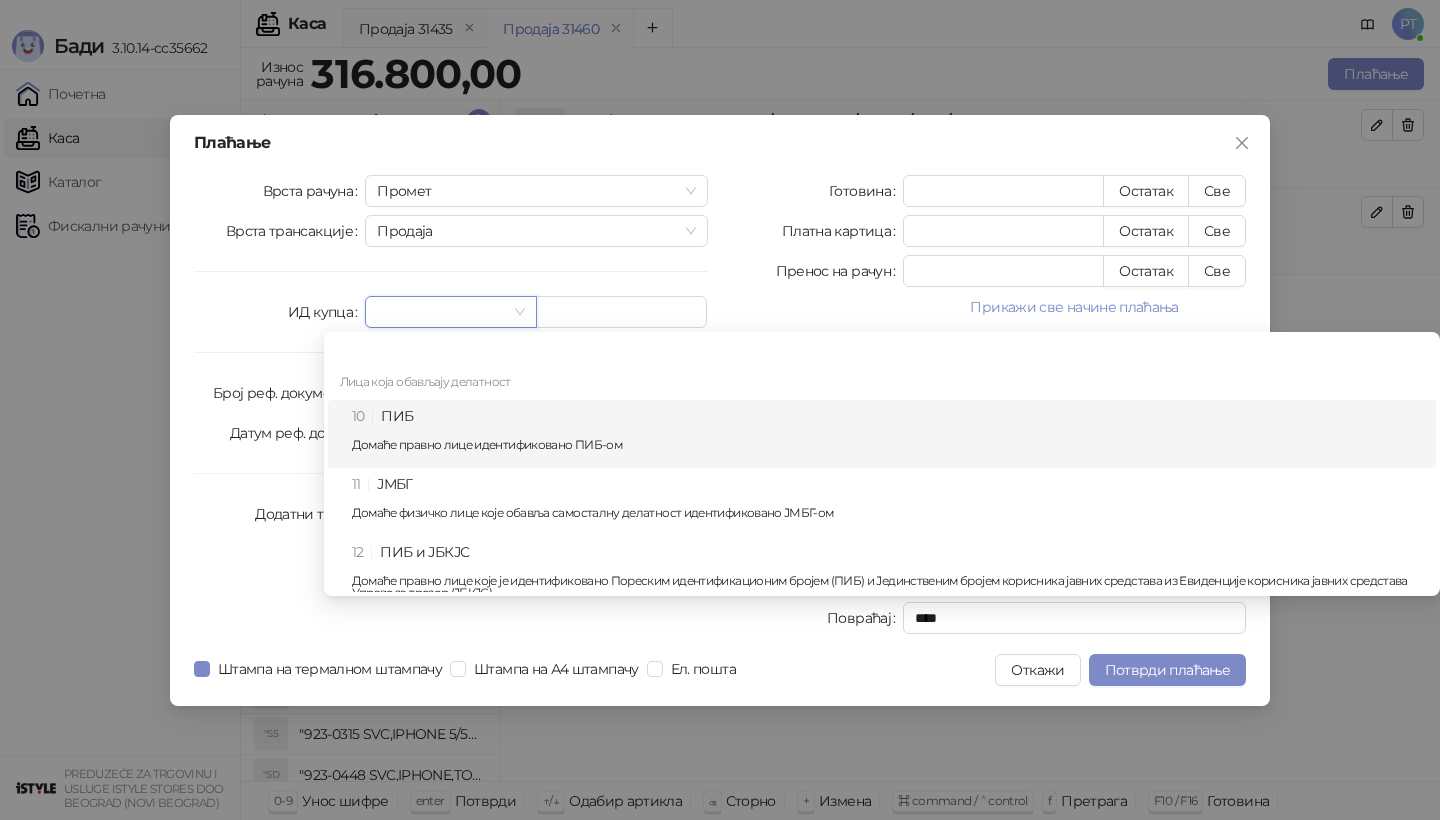 click on "10 ПИБ Домаће правно лице идентификовано ПИБ-ом" at bounding box center (888, 434) 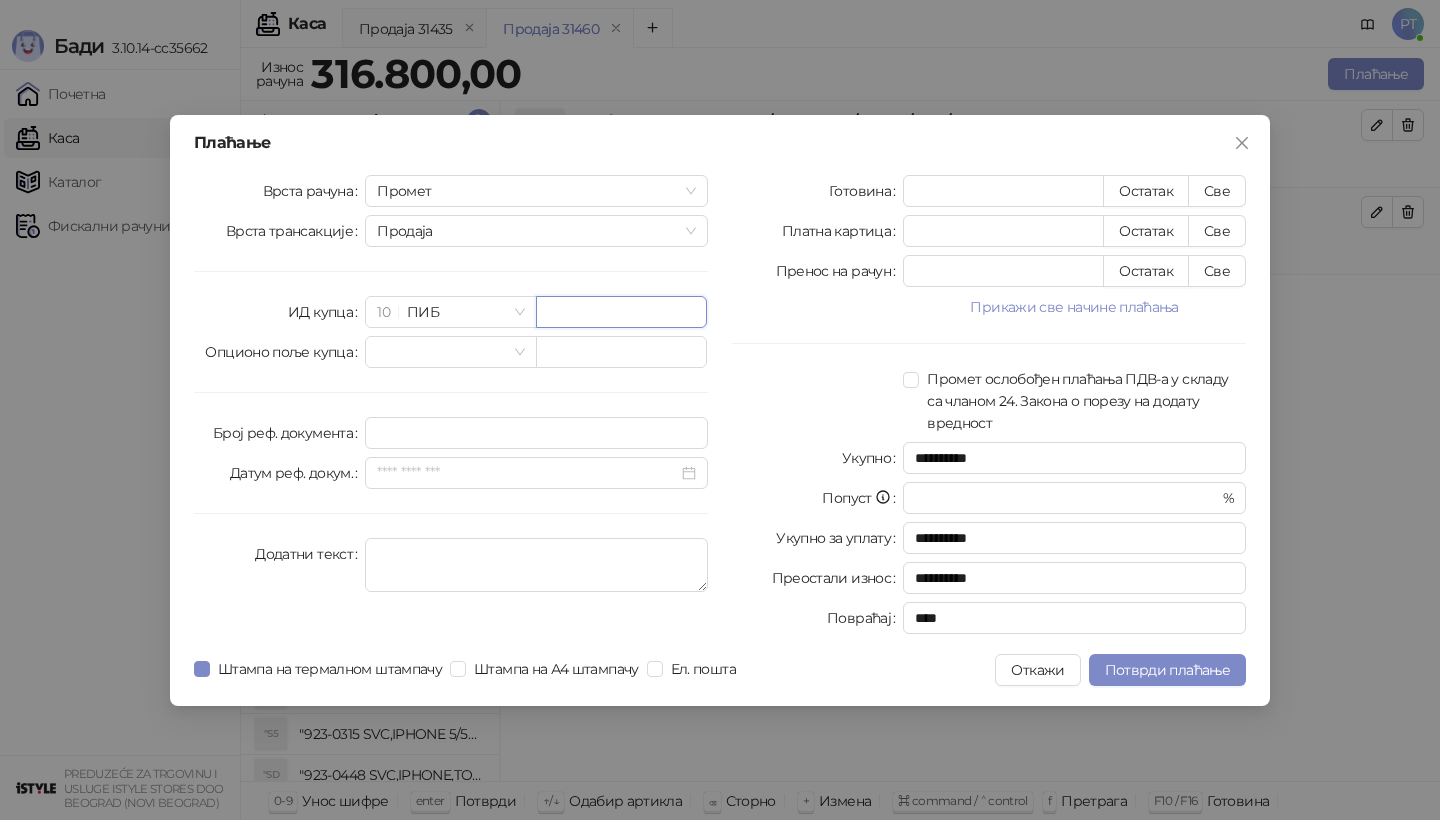 paste on "*********" 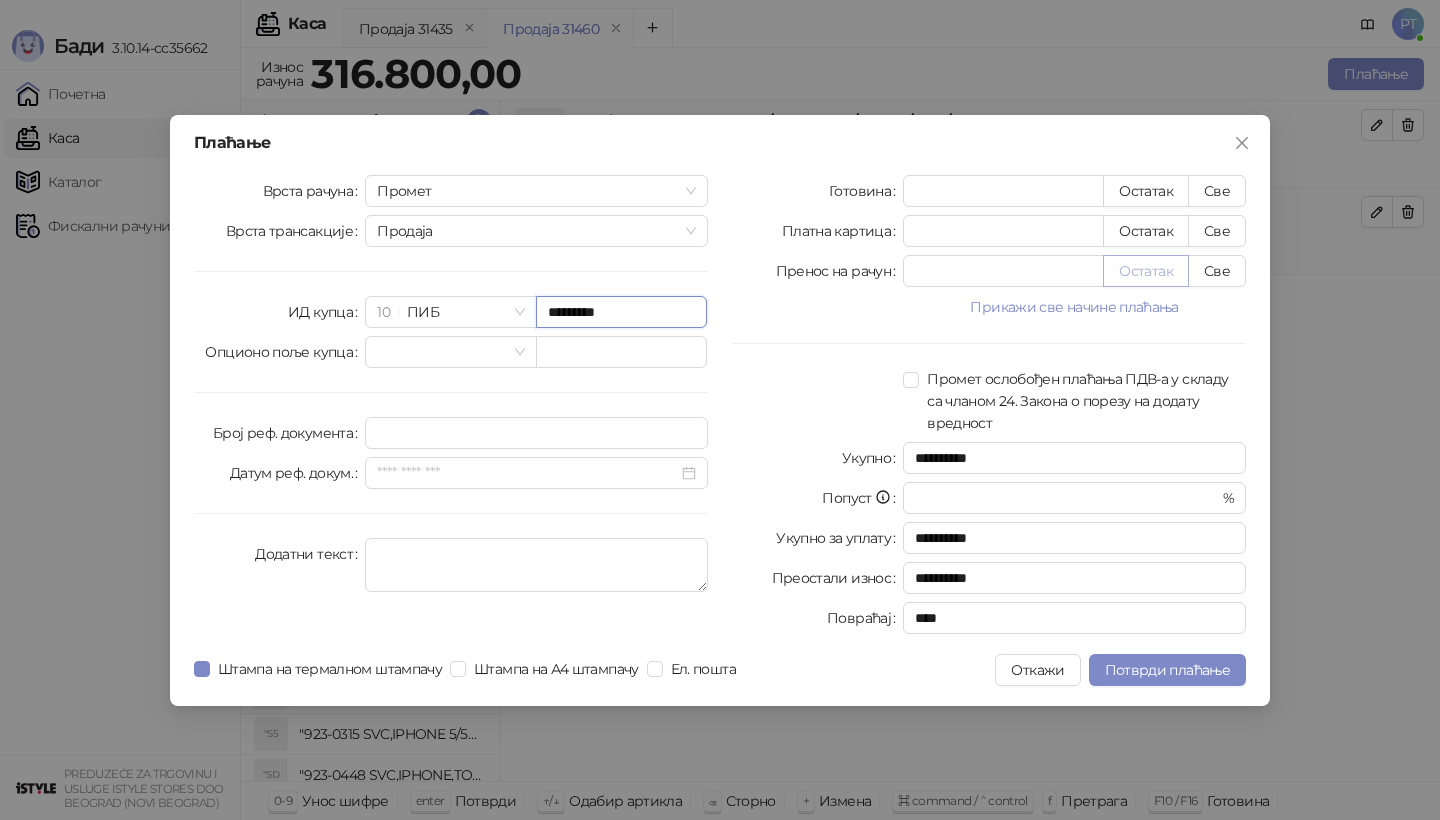 type on "*********" 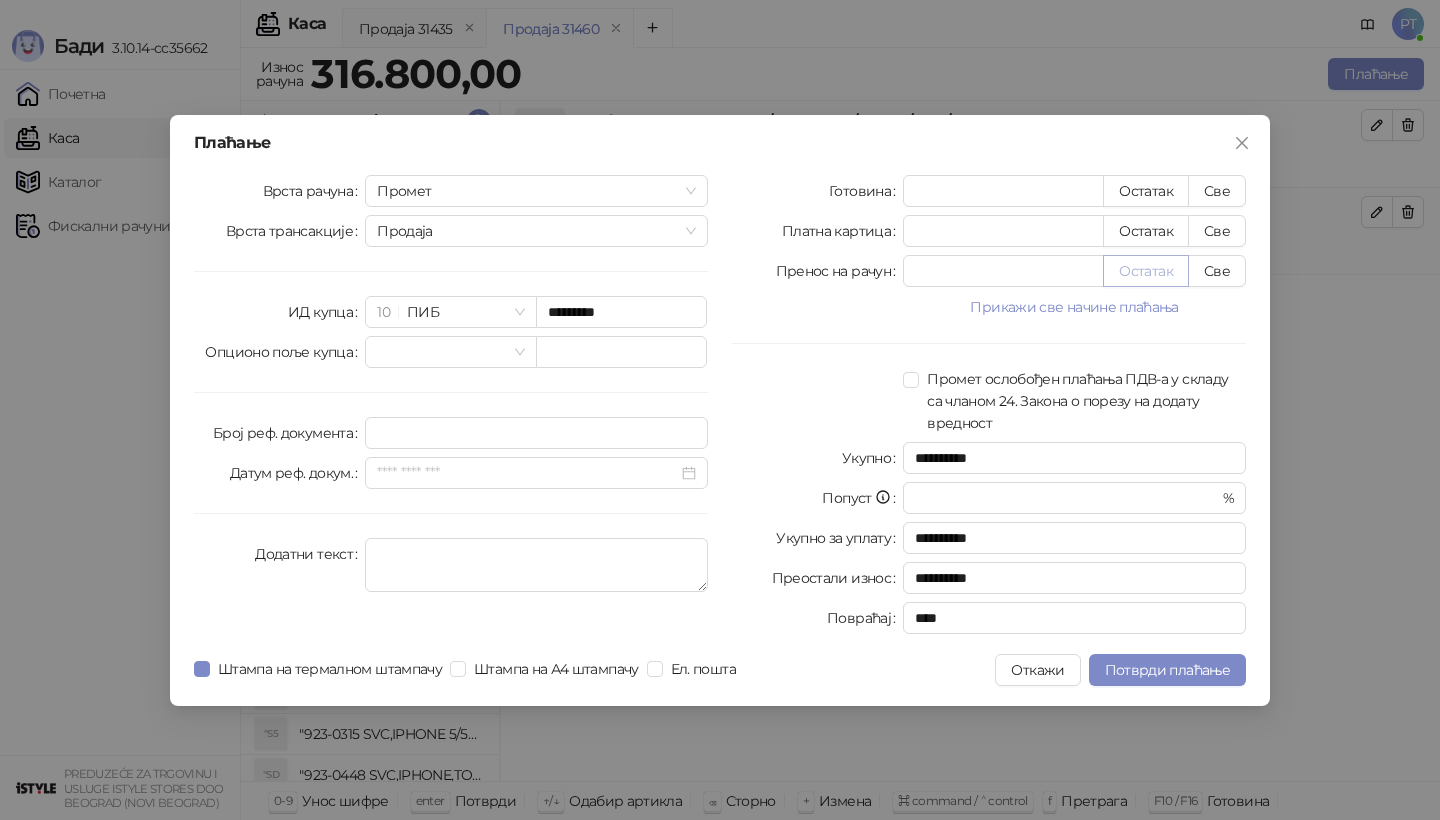 click on "Остатак" at bounding box center (1146, 271) 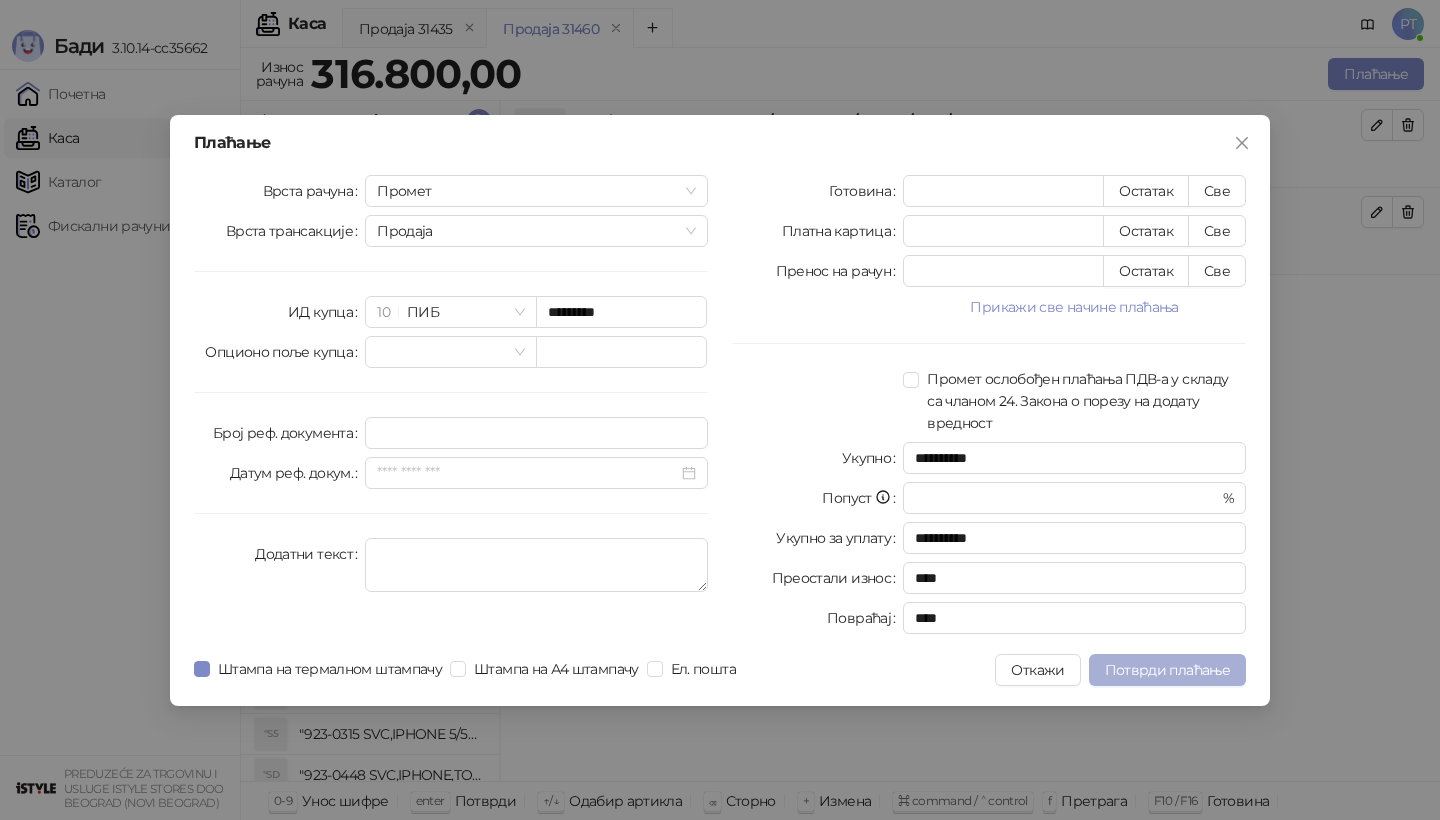 click on "Потврди плаћање" at bounding box center (1167, 670) 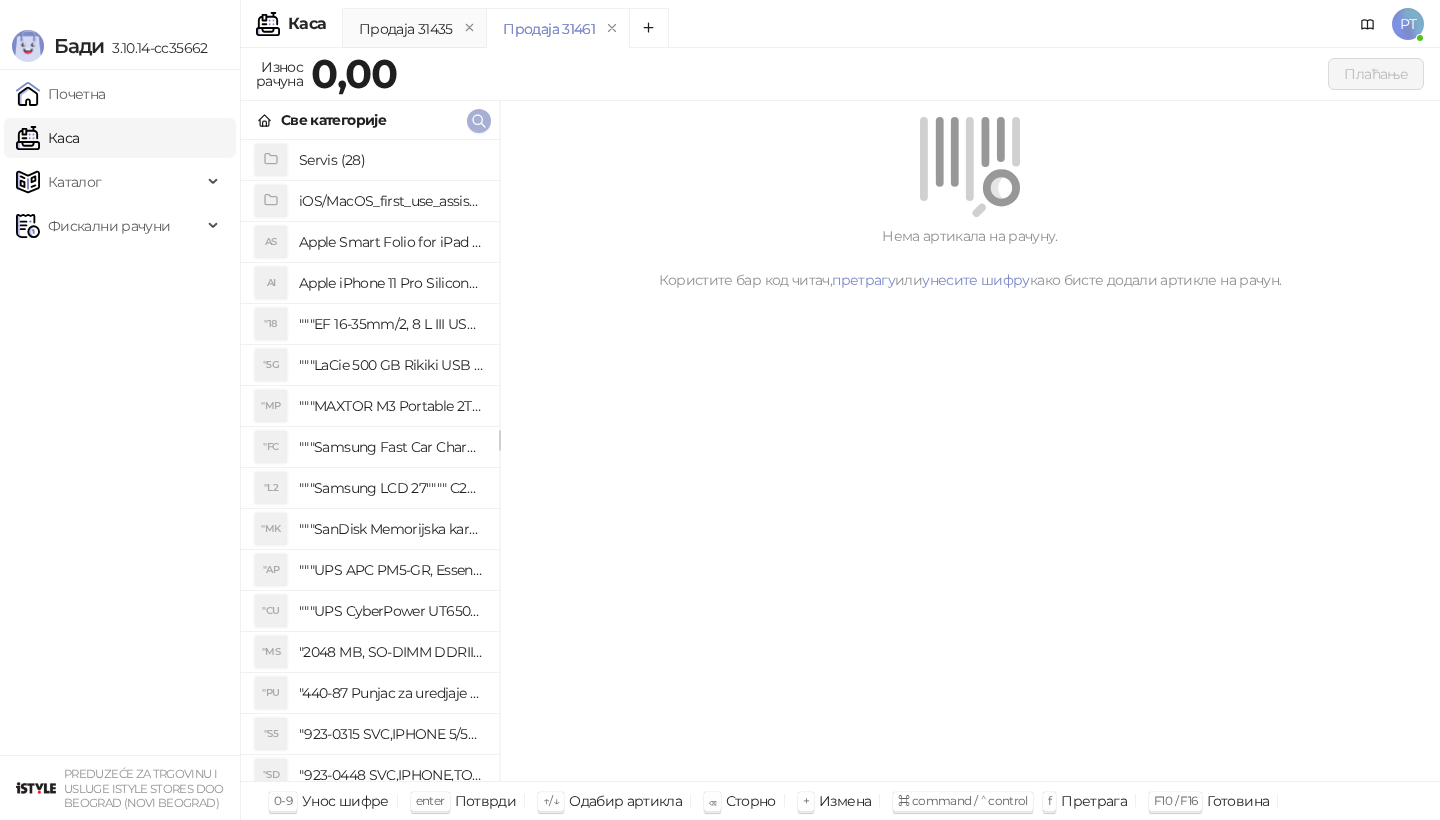 click 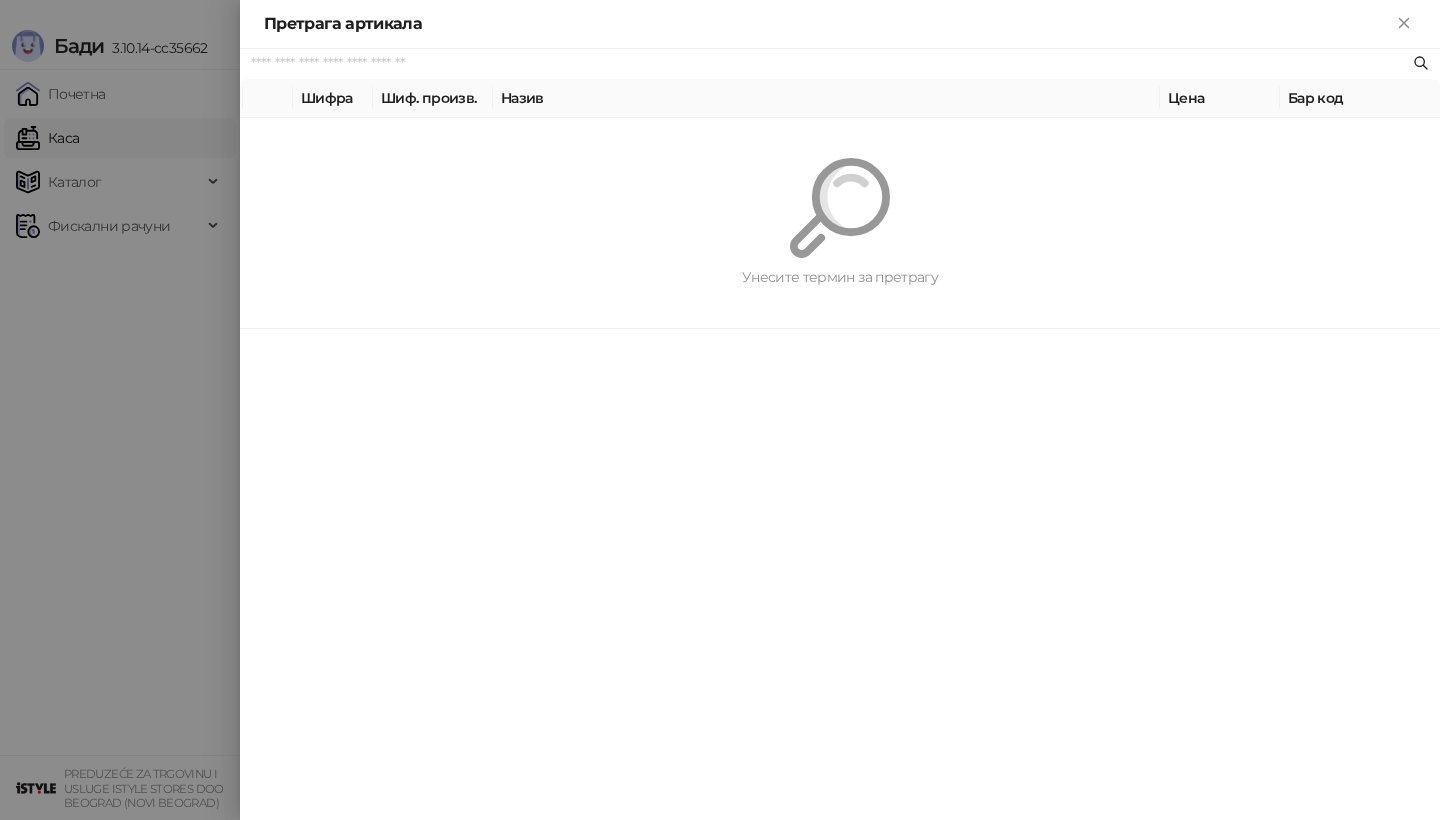 paste on "*********" 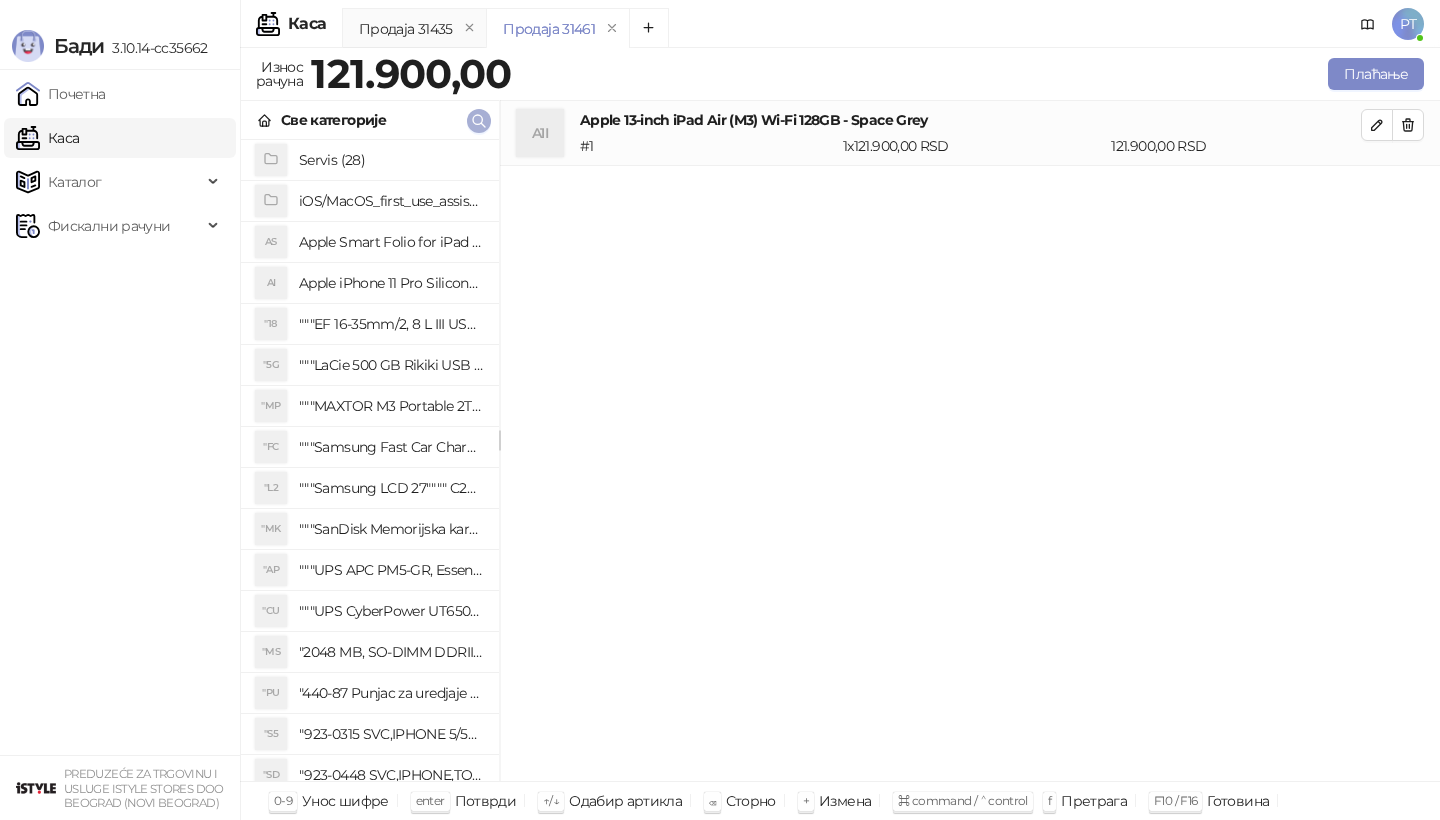 click 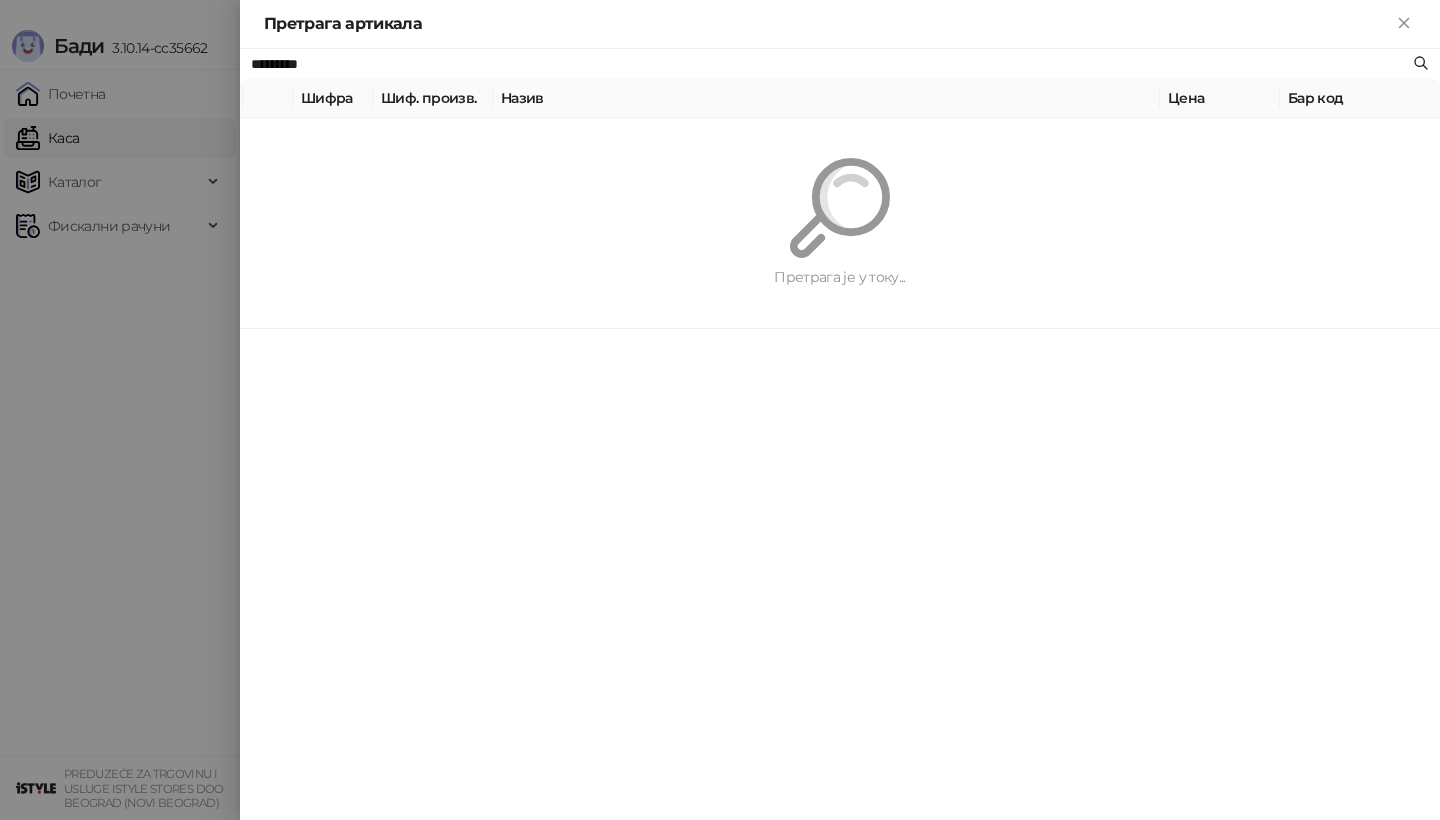 paste 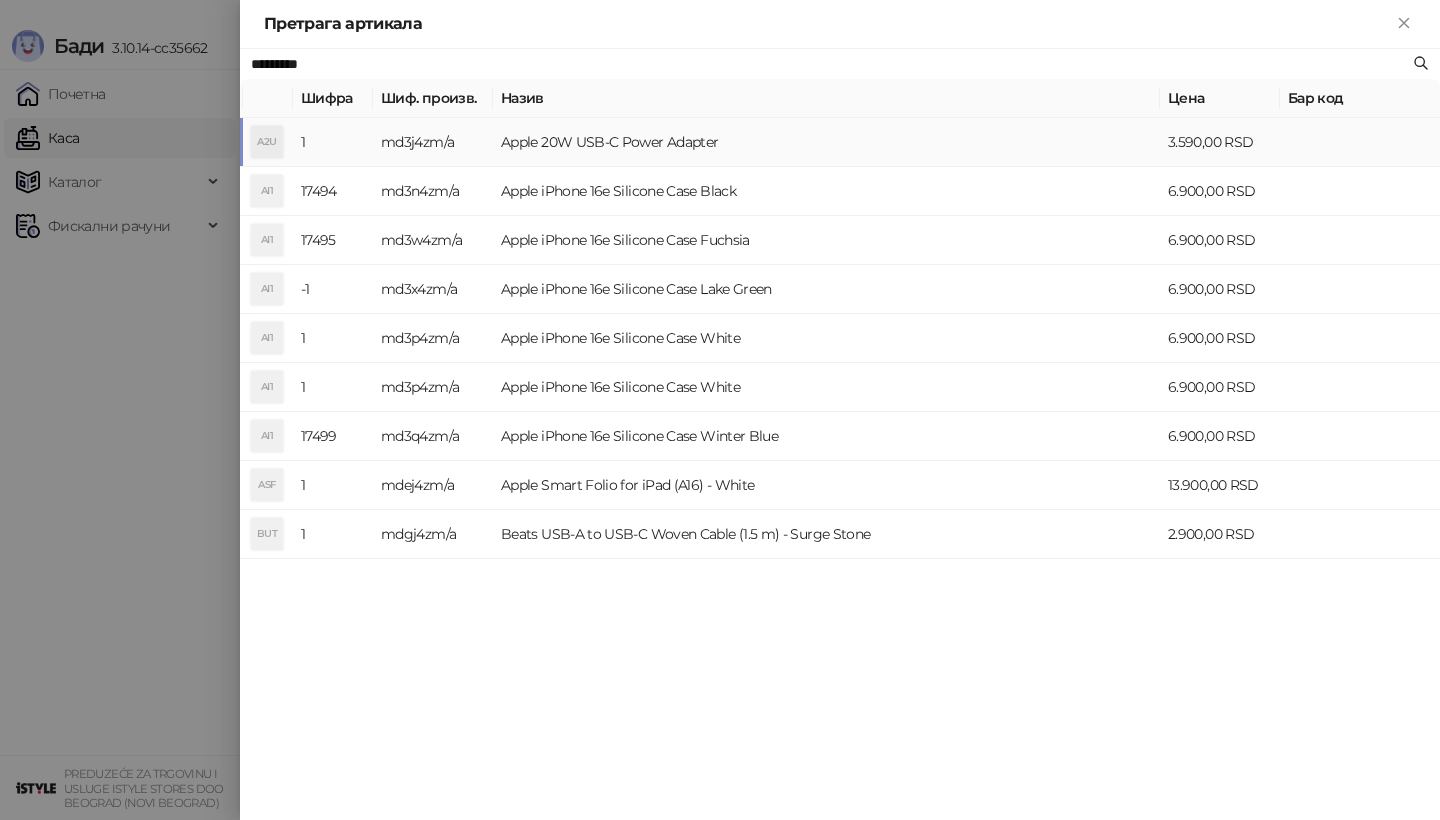type on "*********" 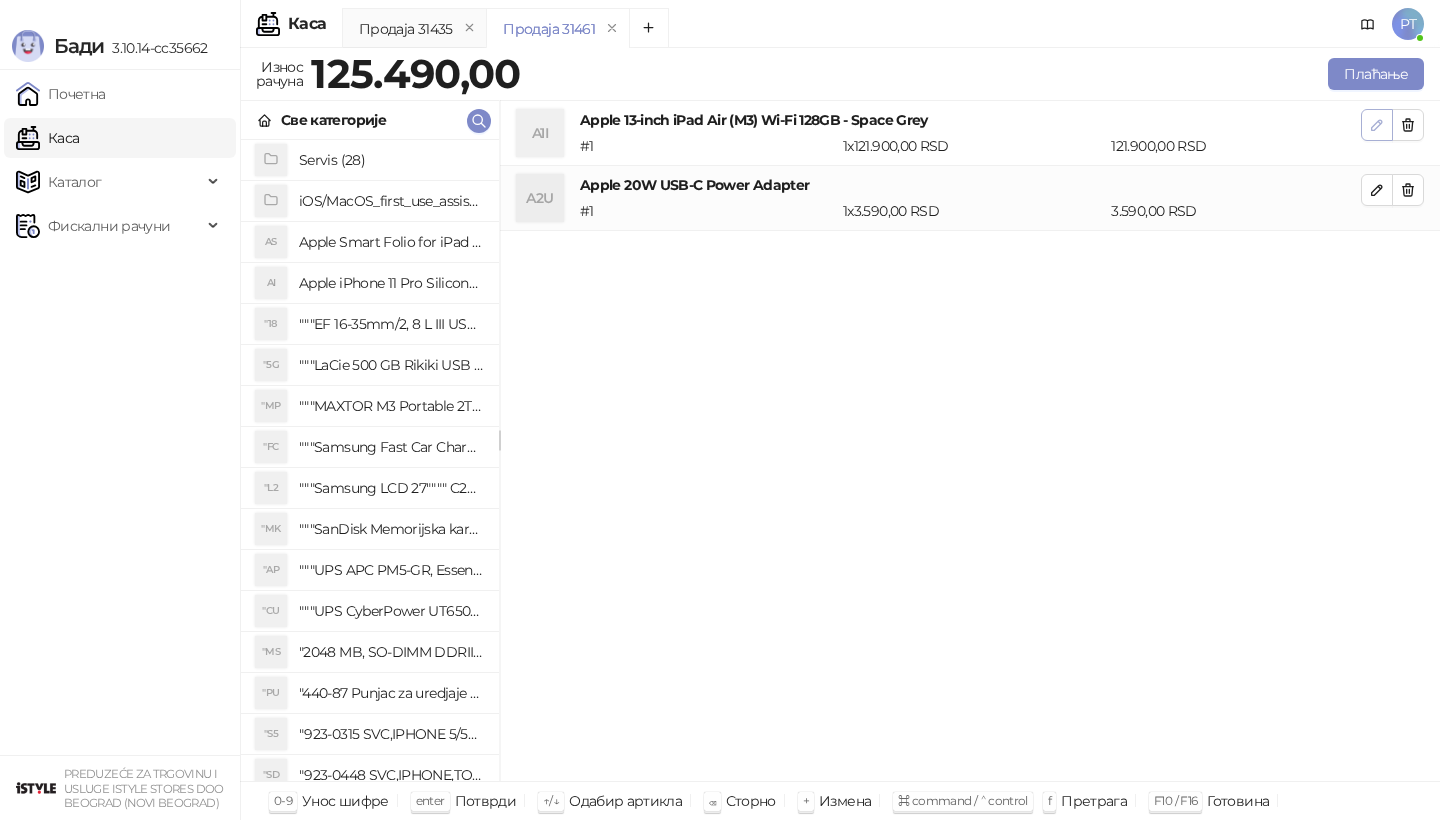 click 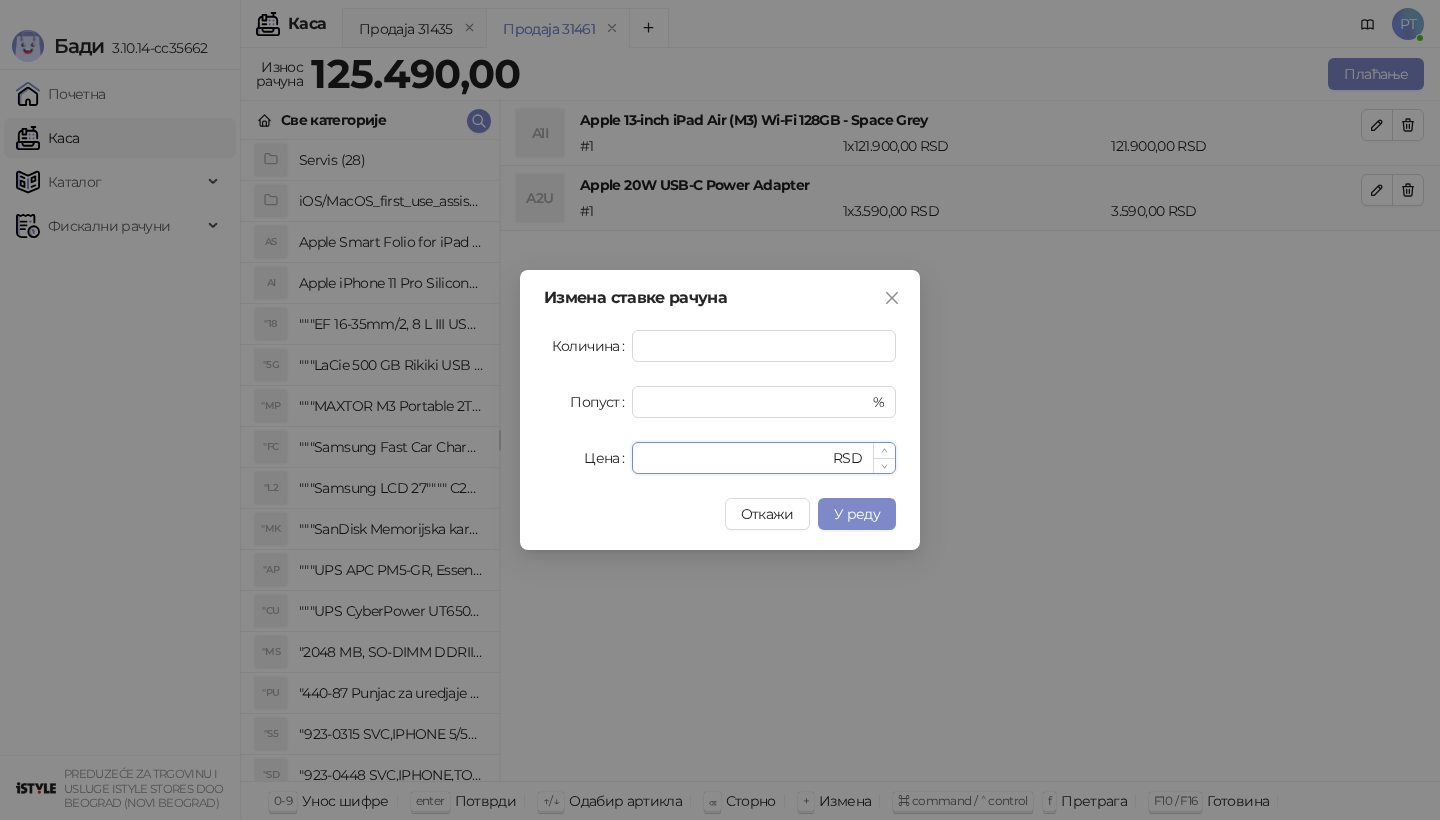 click on "******" at bounding box center (736, 458) 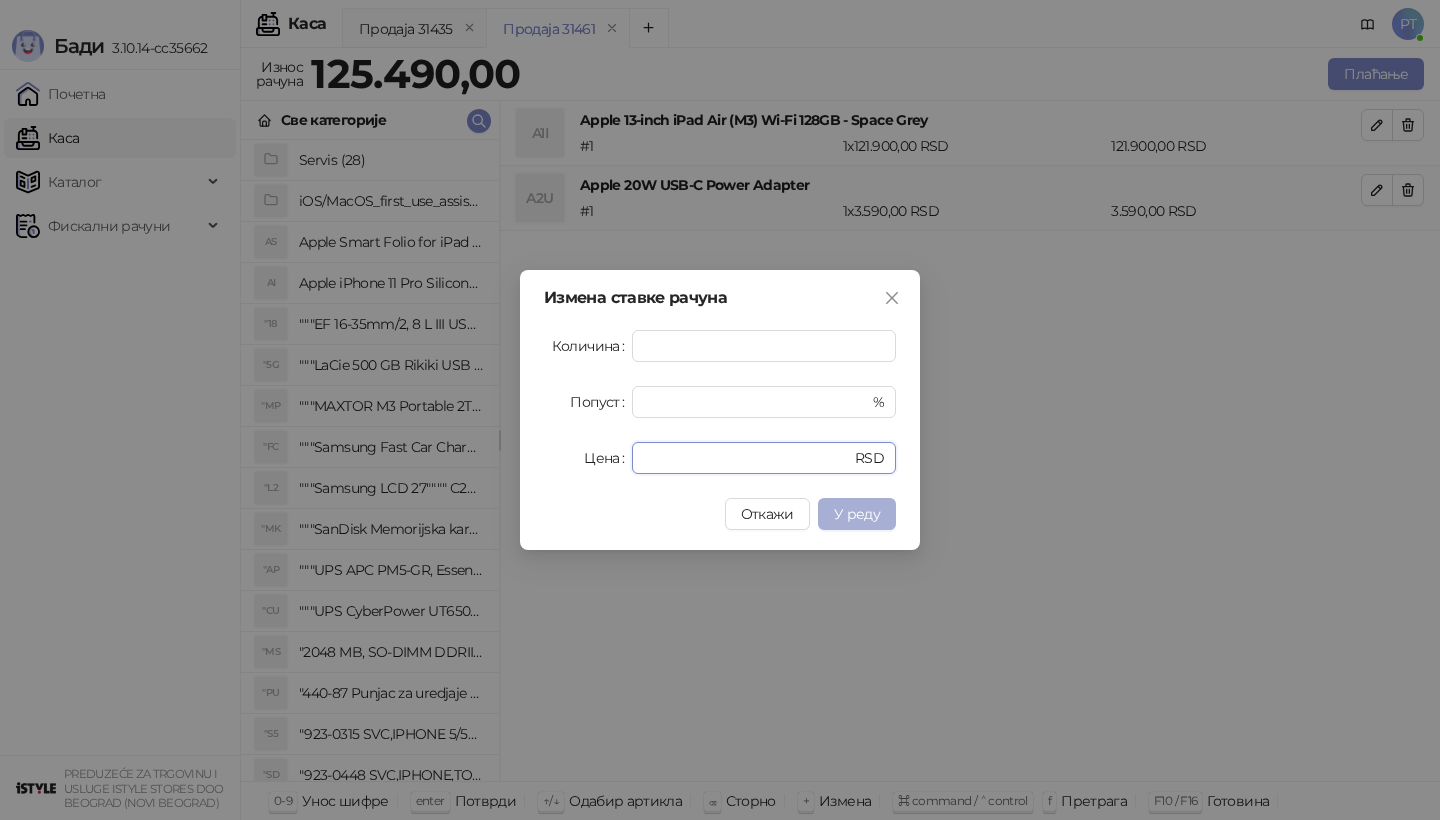 type on "******" 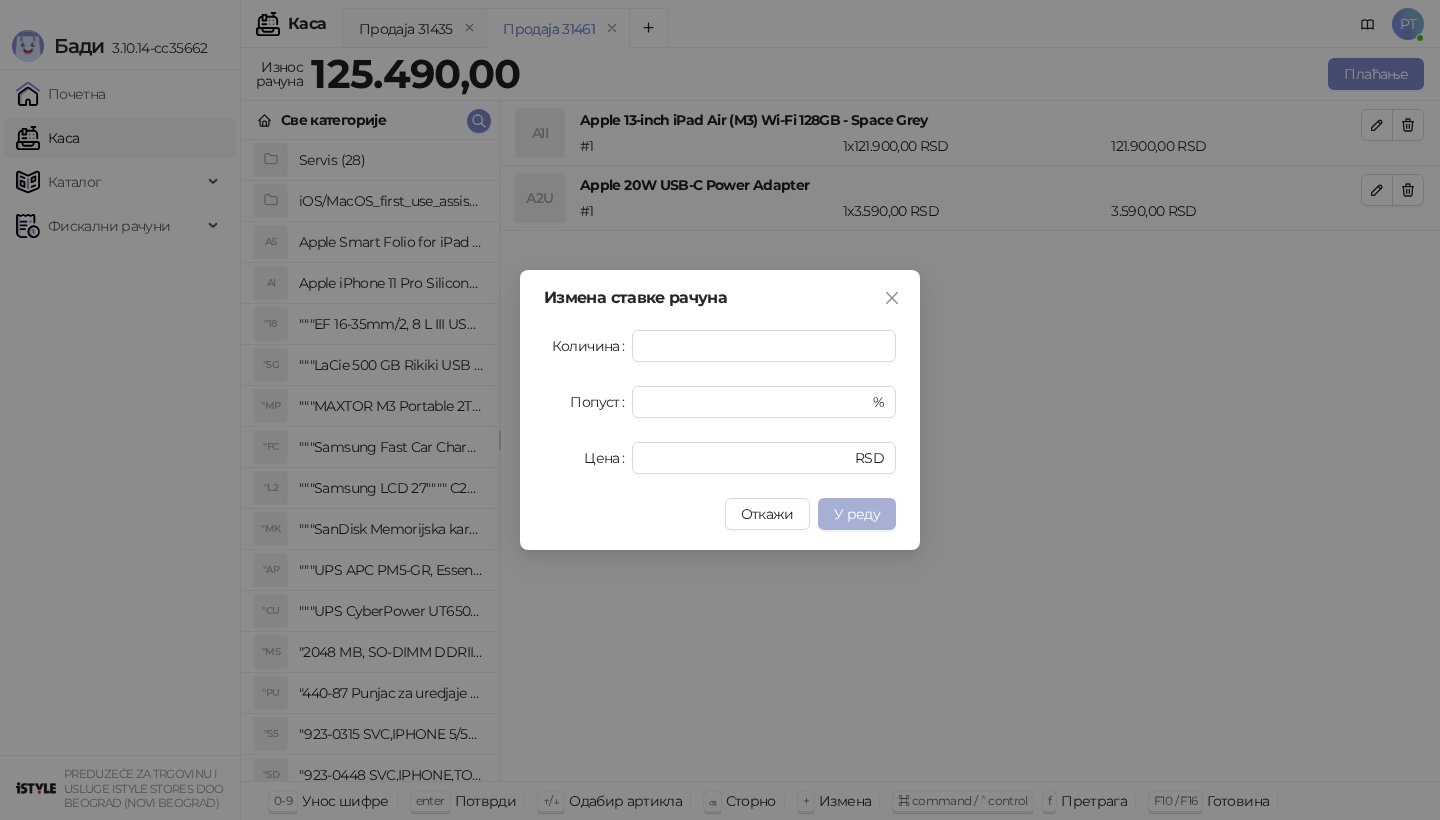 click on "У реду" at bounding box center [857, 514] 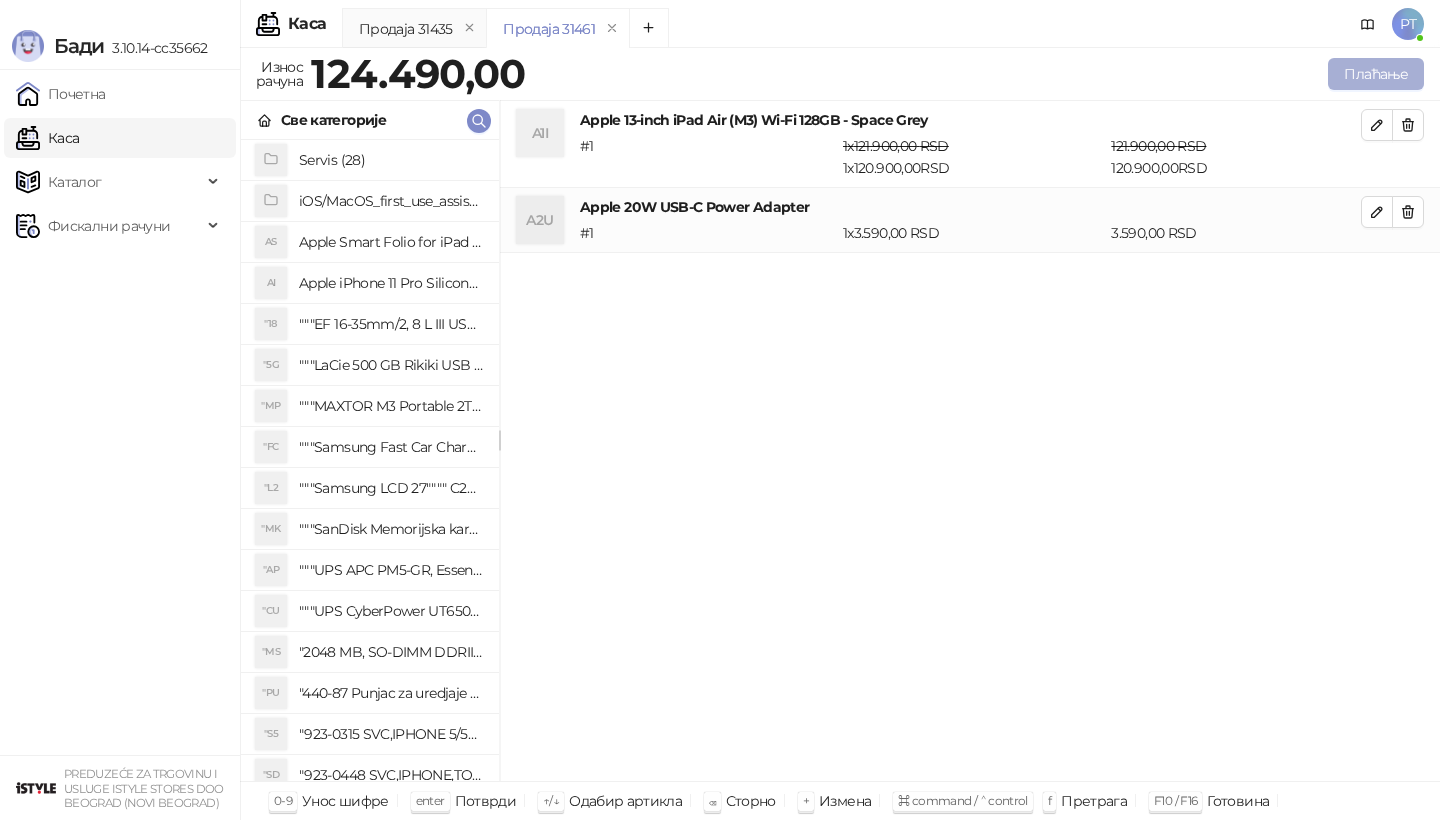click on "Плаћање" at bounding box center (1376, 74) 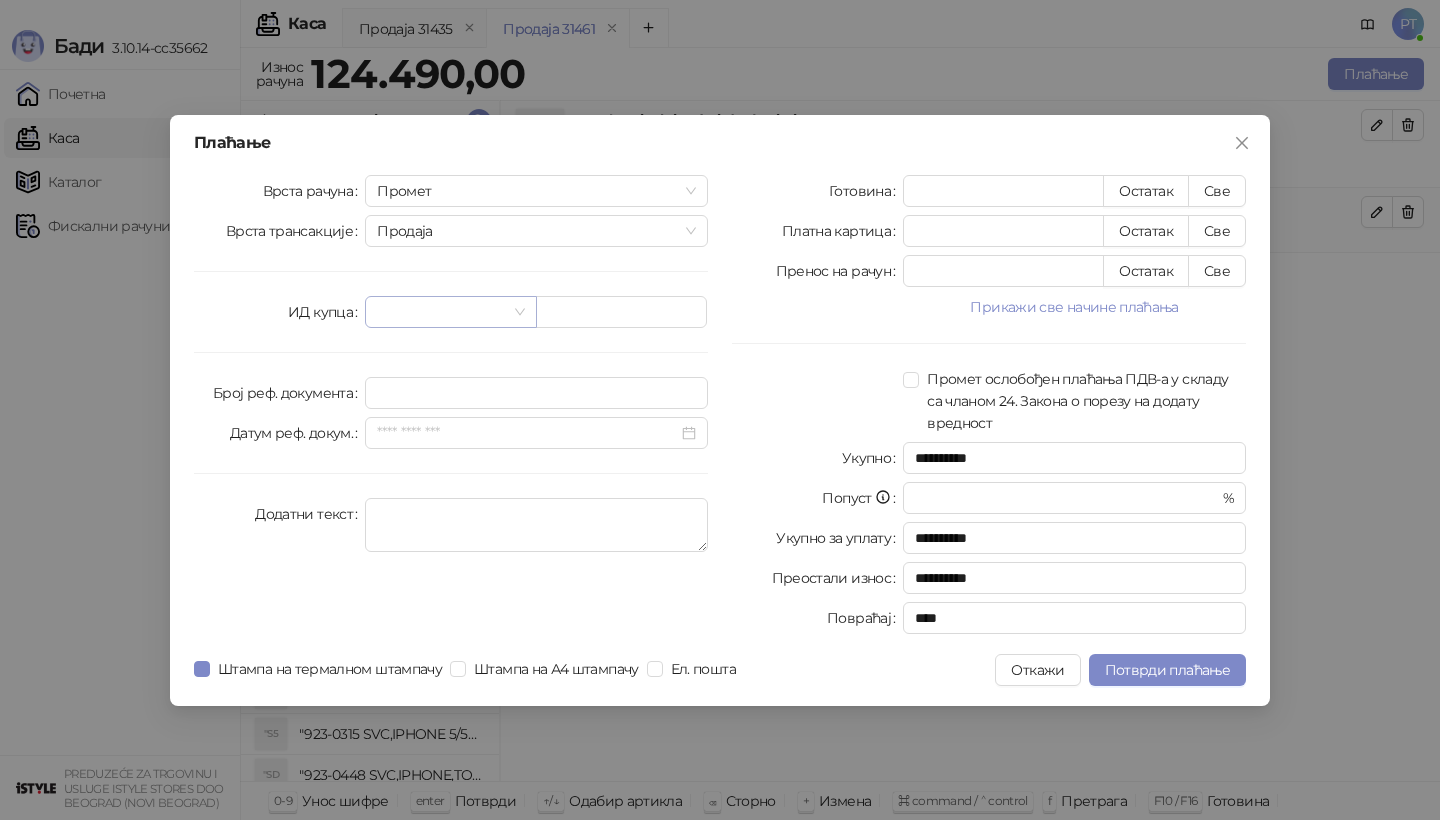 click at bounding box center [450, 312] 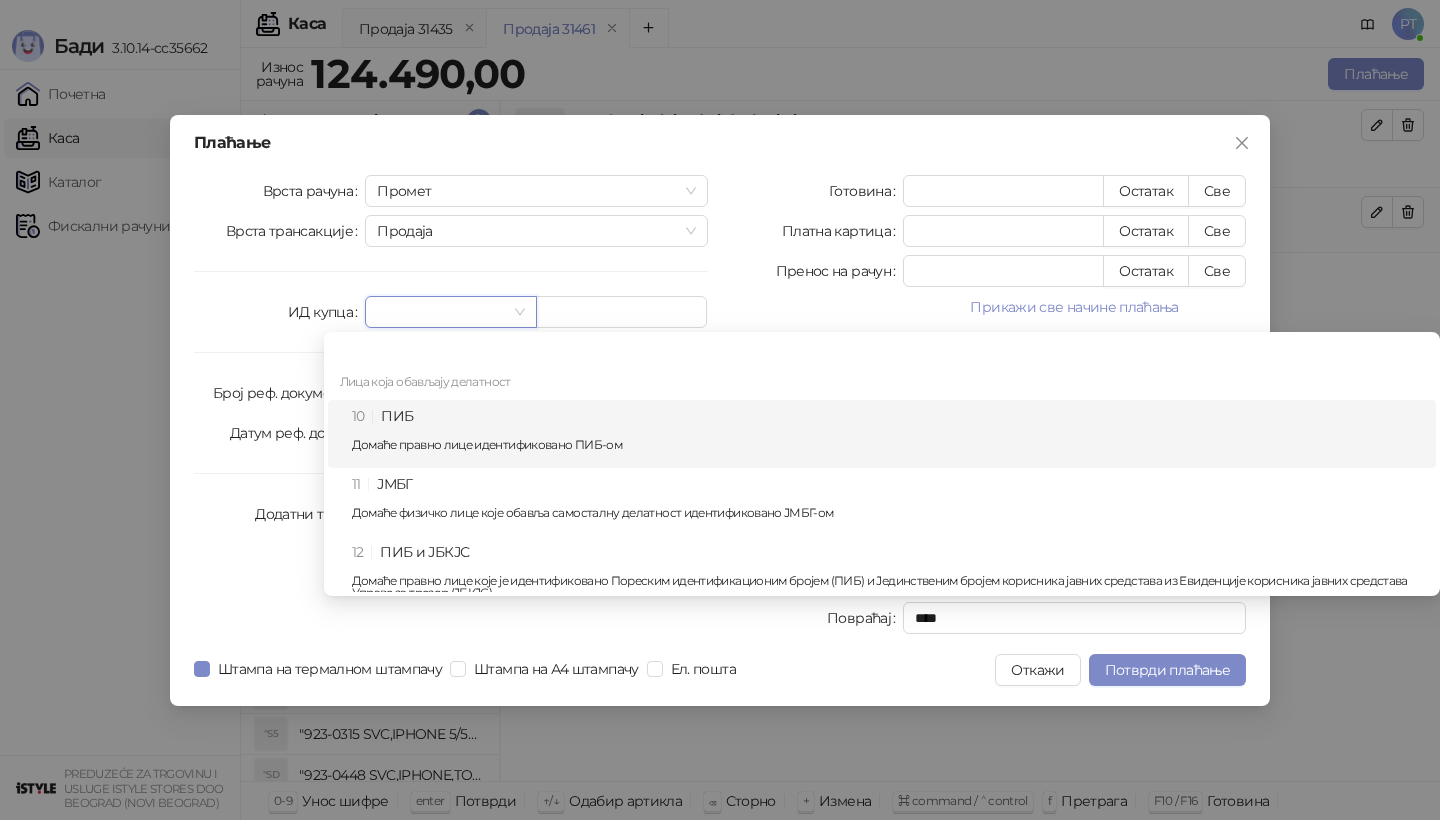 click on "10 ПИБ Домаће правно лице идентификовано ПИБ-ом" at bounding box center (888, 434) 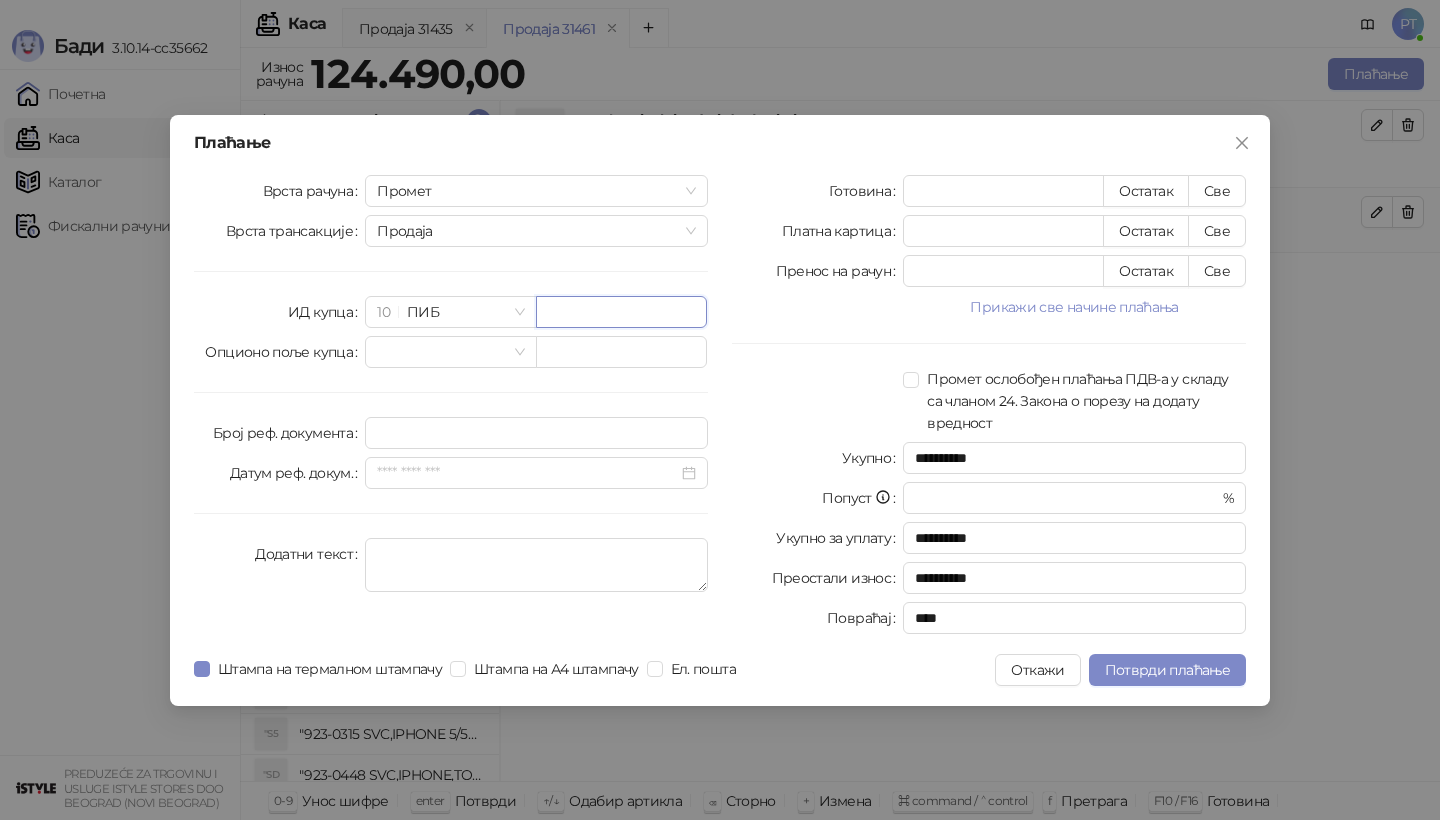 paste on "*********" 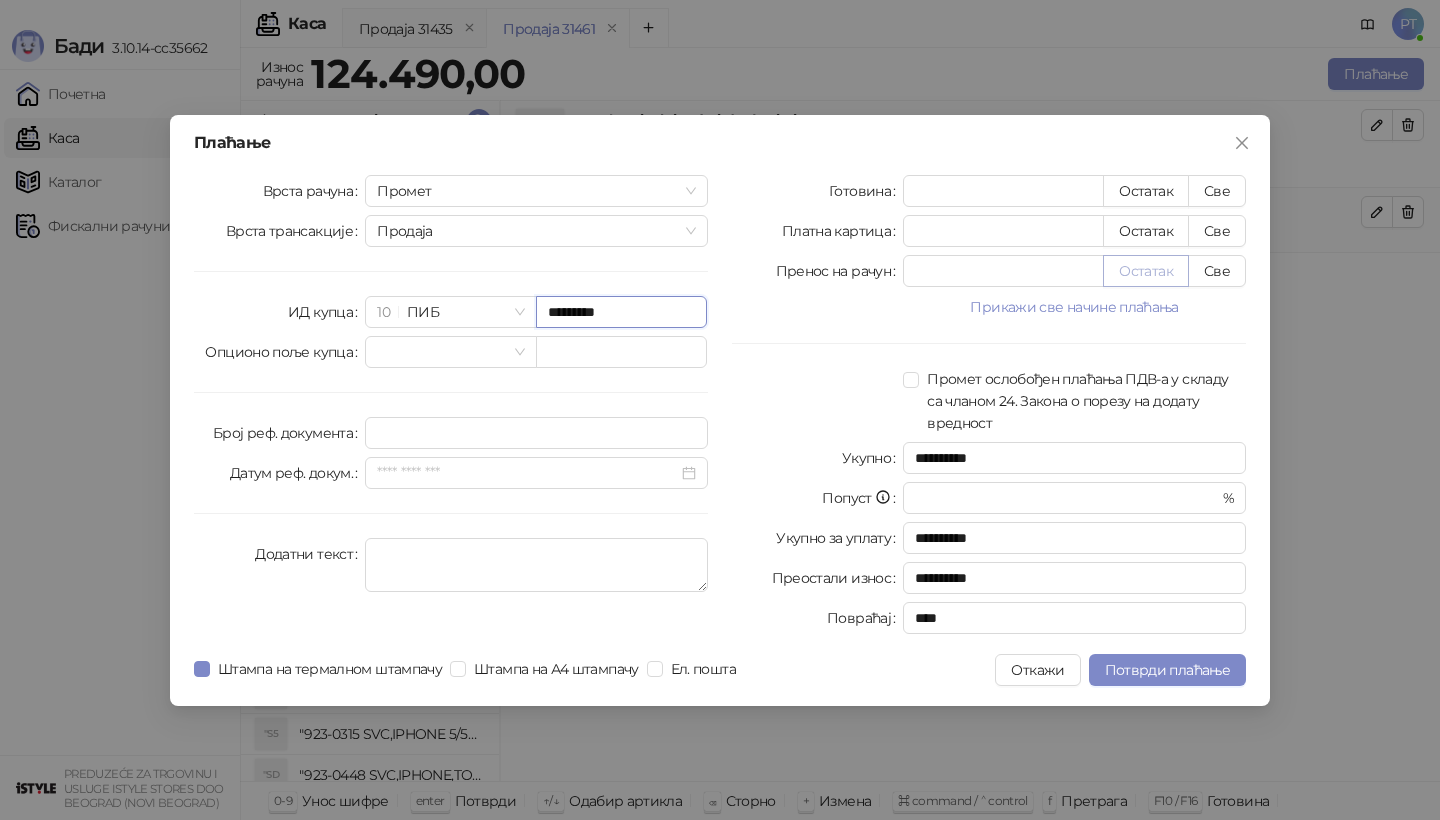 type on "*********" 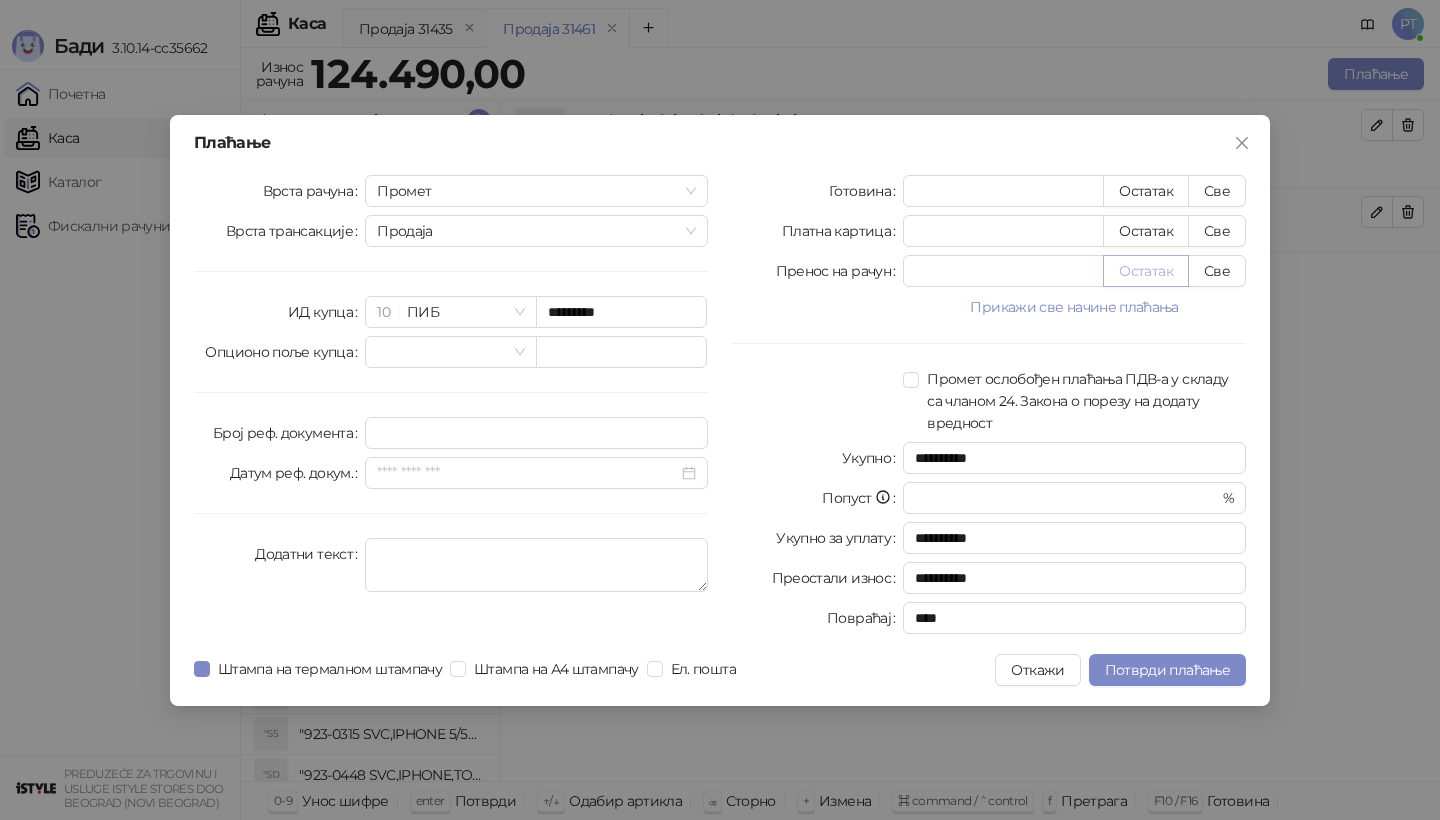 click on "Остатак" at bounding box center [1146, 271] 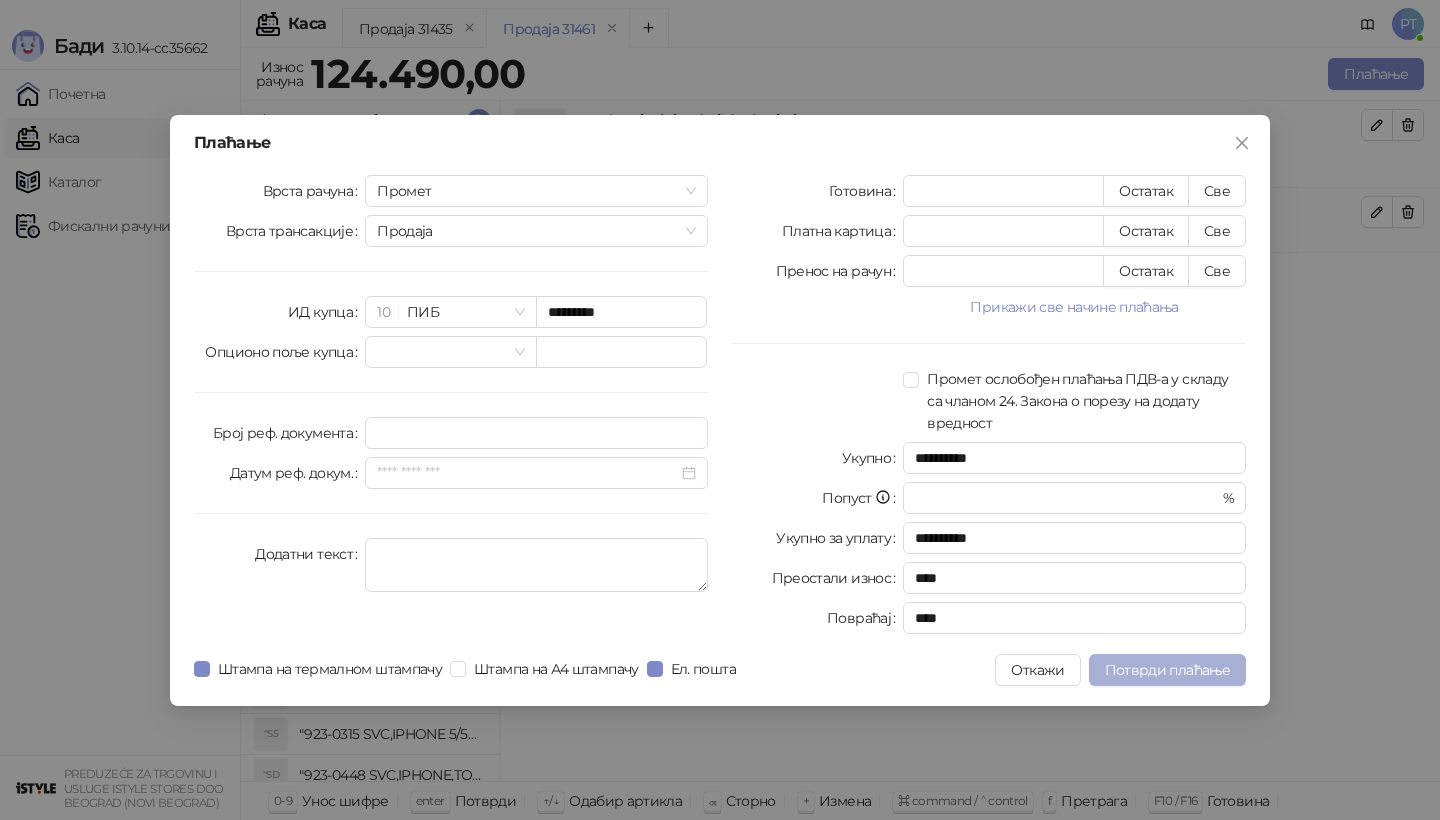 click on "Потврди плаћање" at bounding box center [1167, 670] 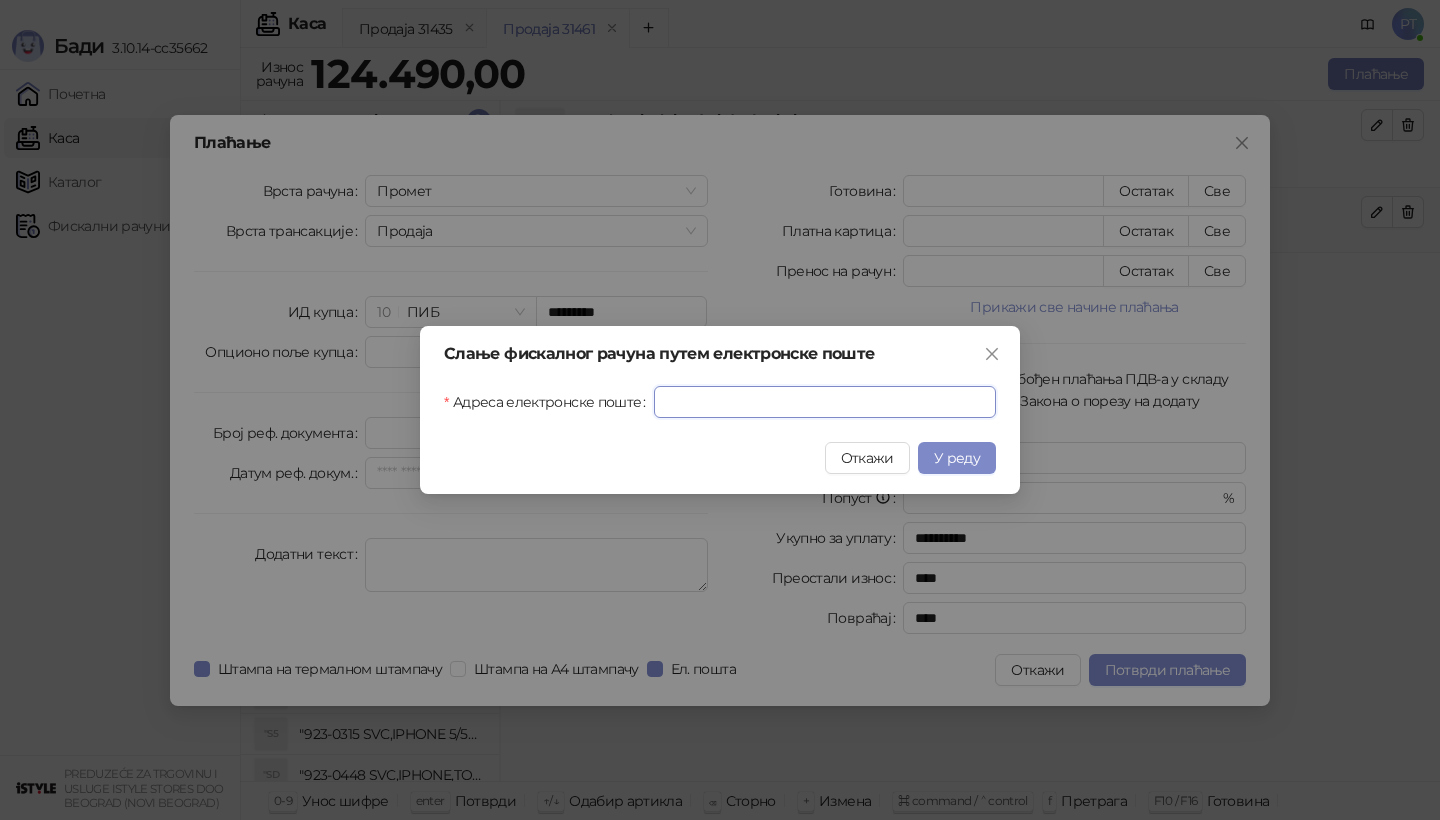 click on "Адреса електронске поште" at bounding box center [825, 402] 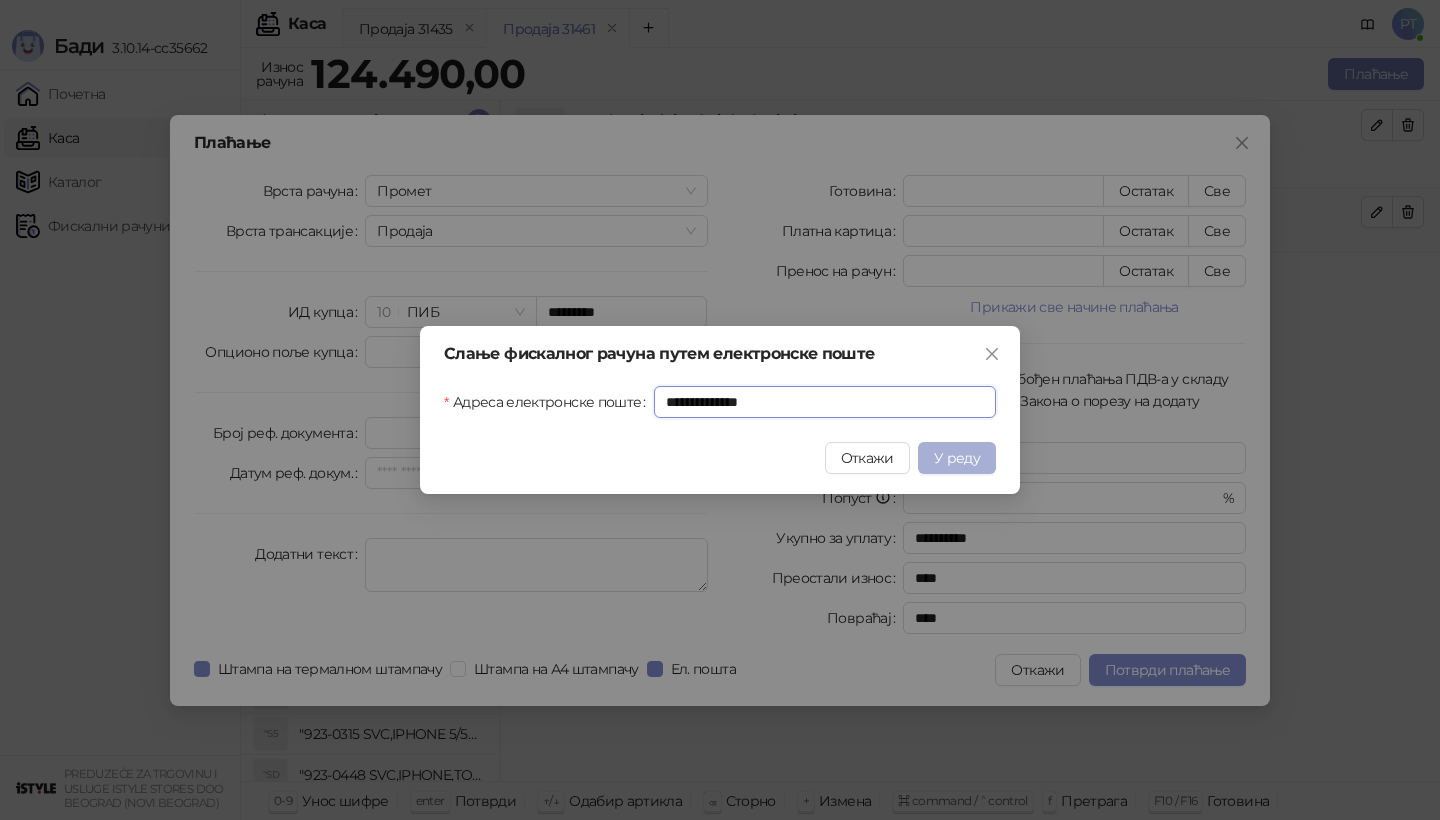 type on "**********" 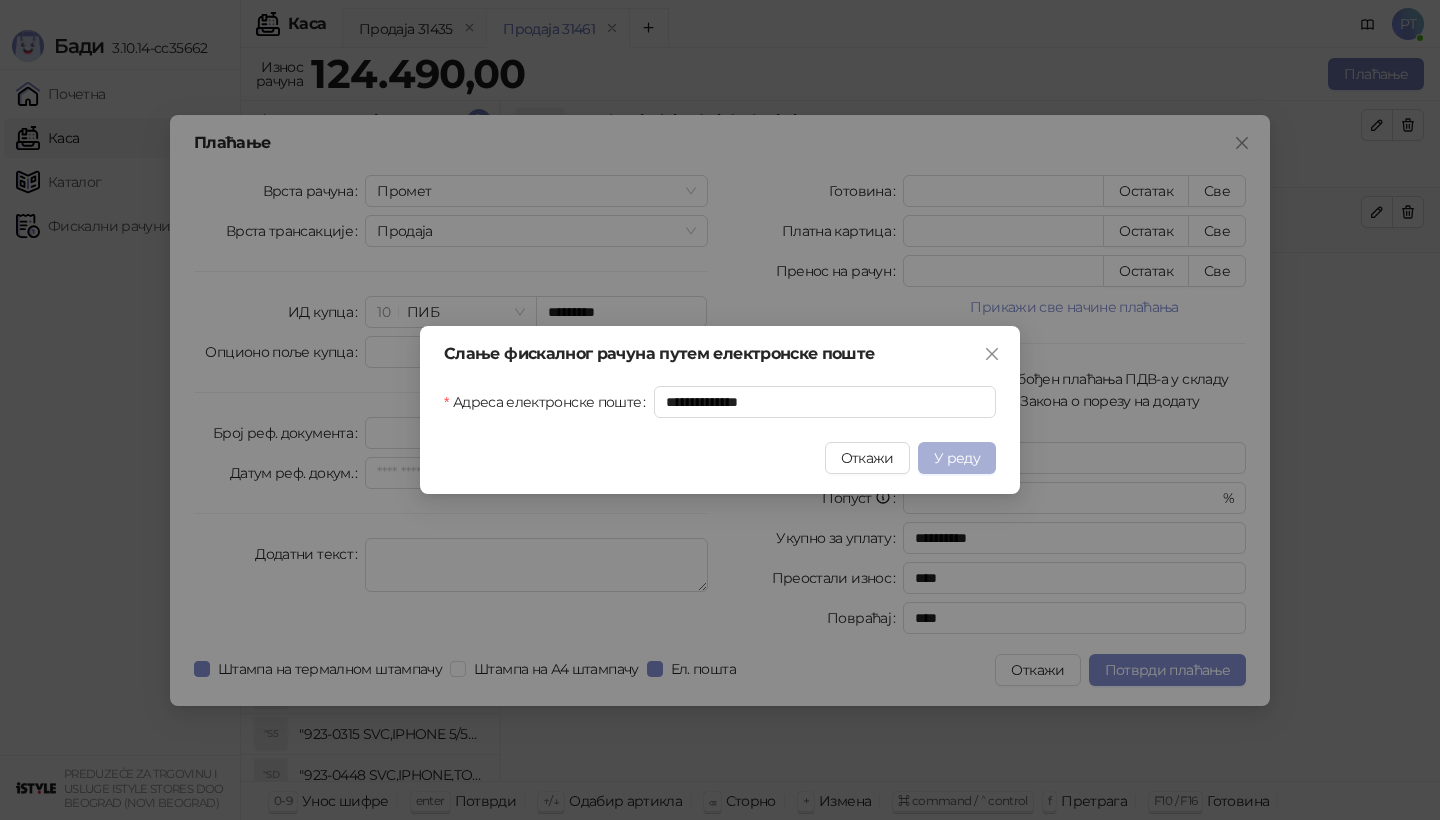 click on "У реду" at bounding box center (957, 458) 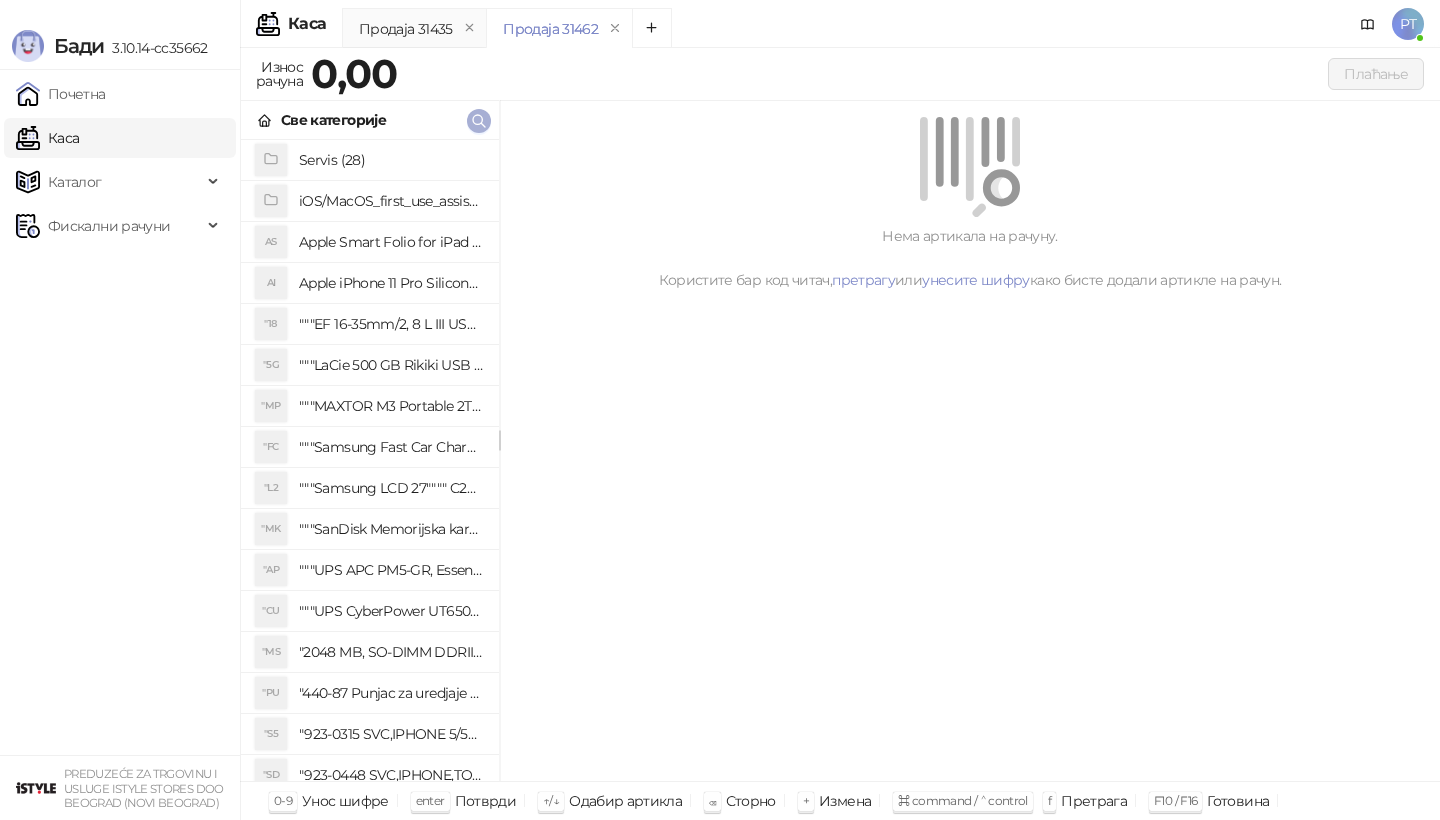 click 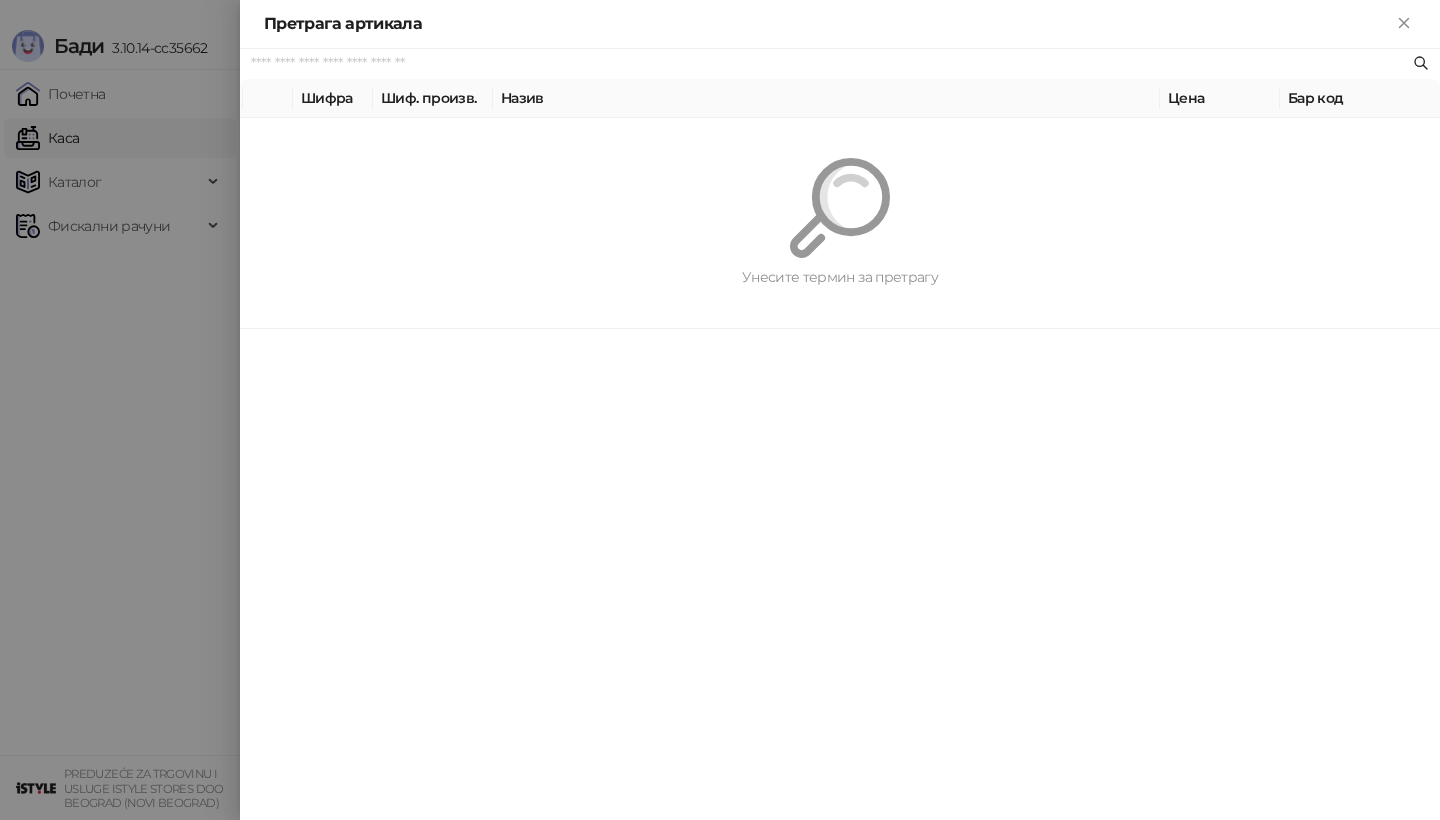 paste on "*********" 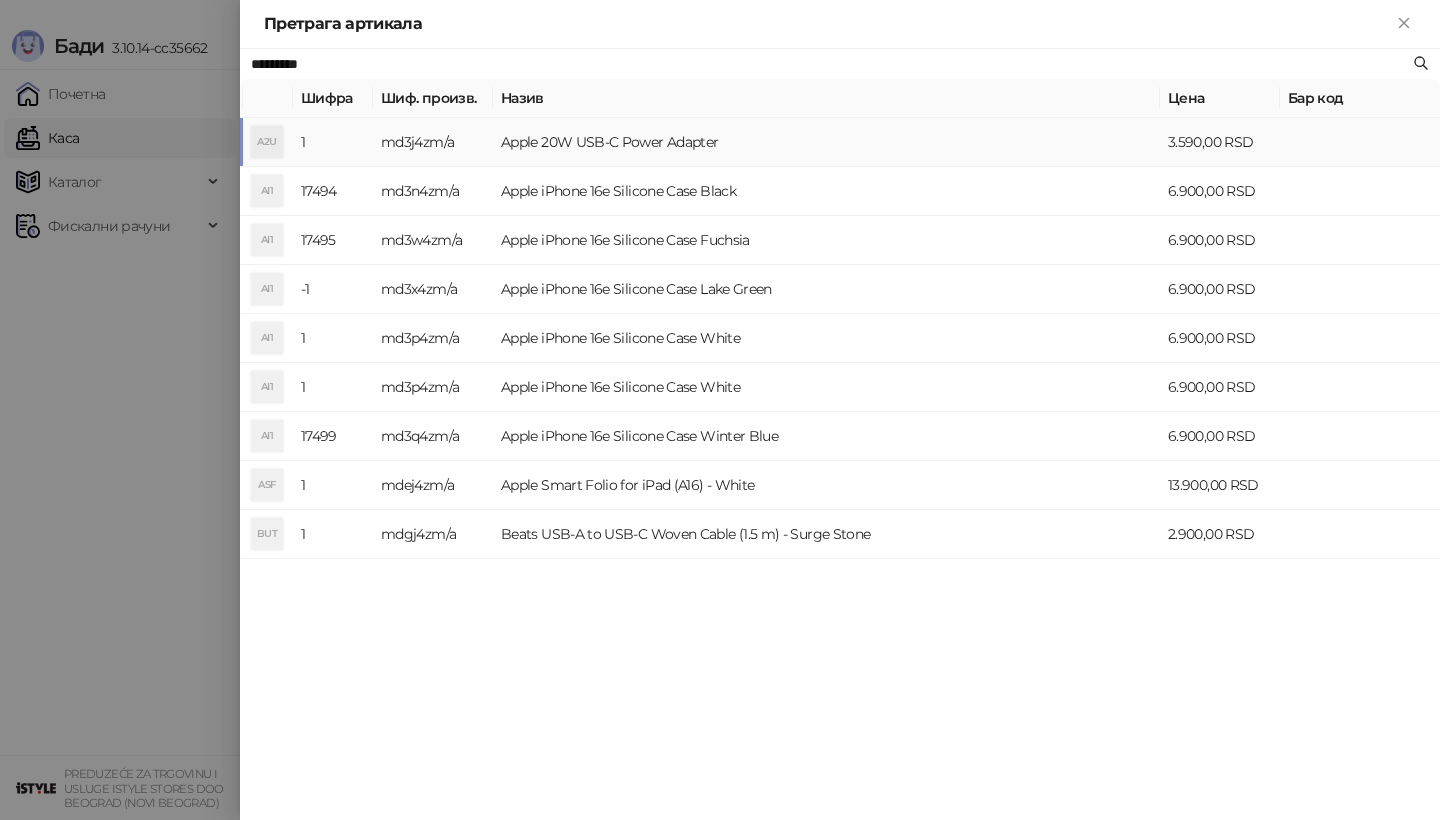 type on "*********" 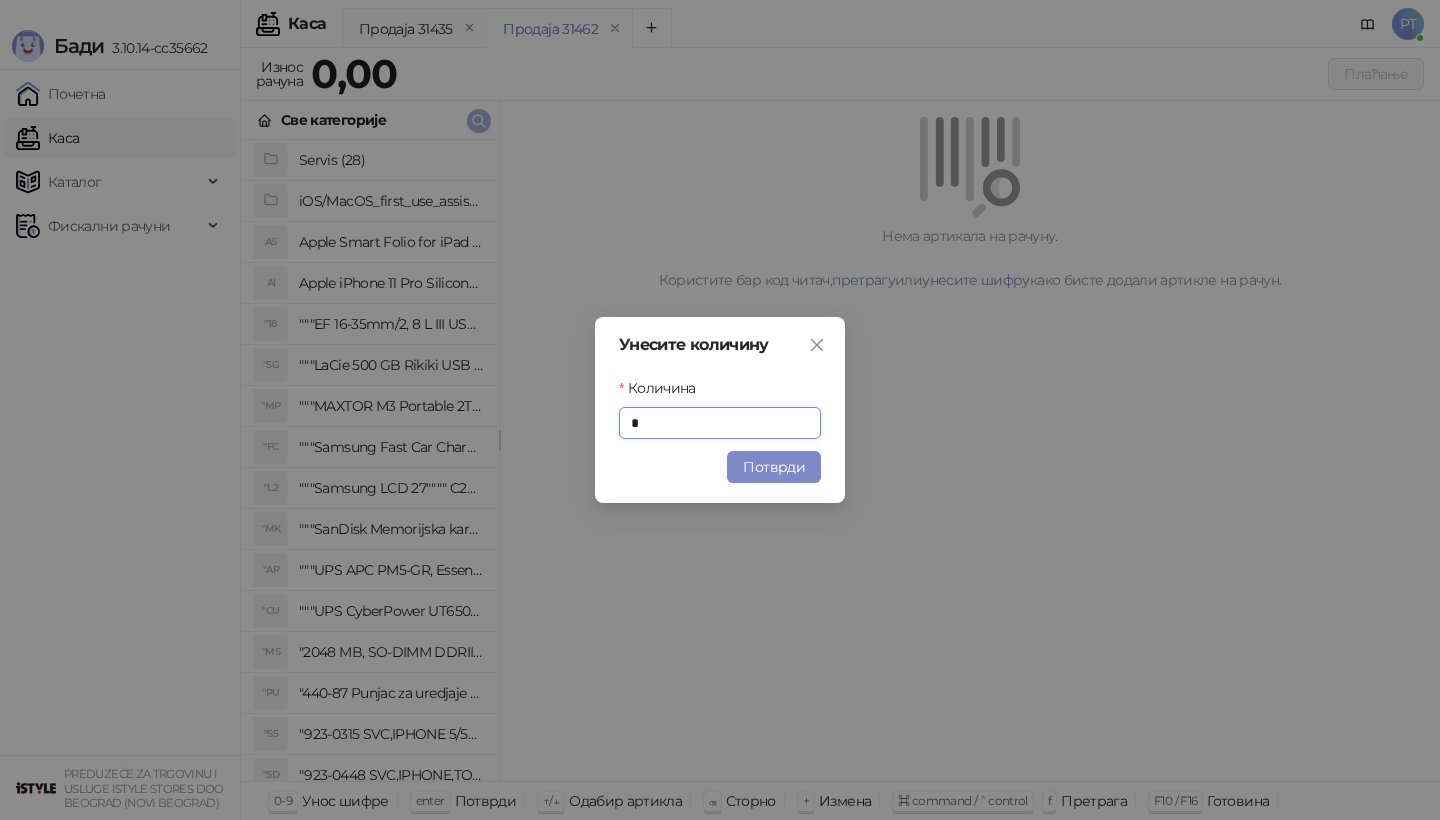 type on "**" 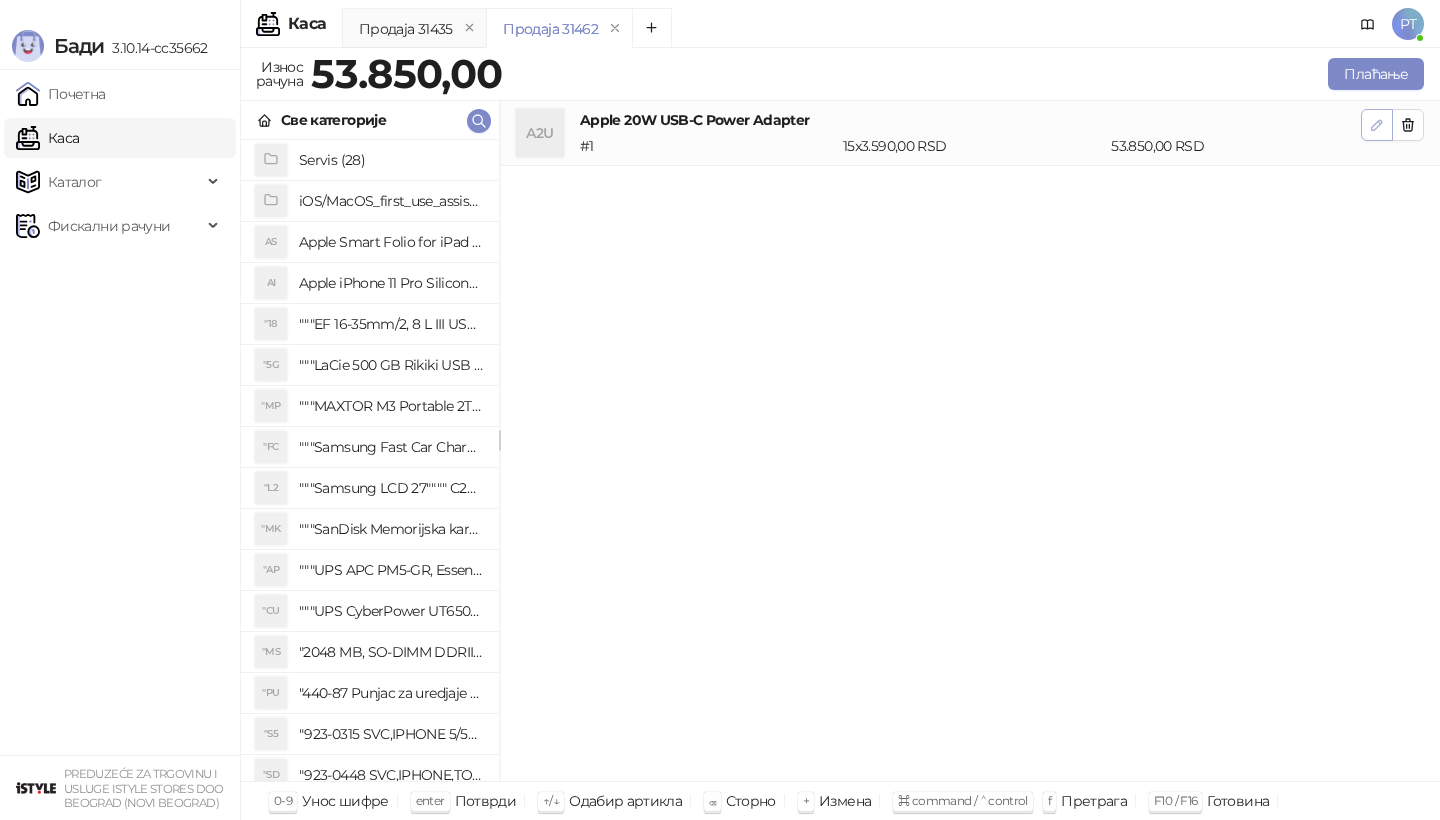 click 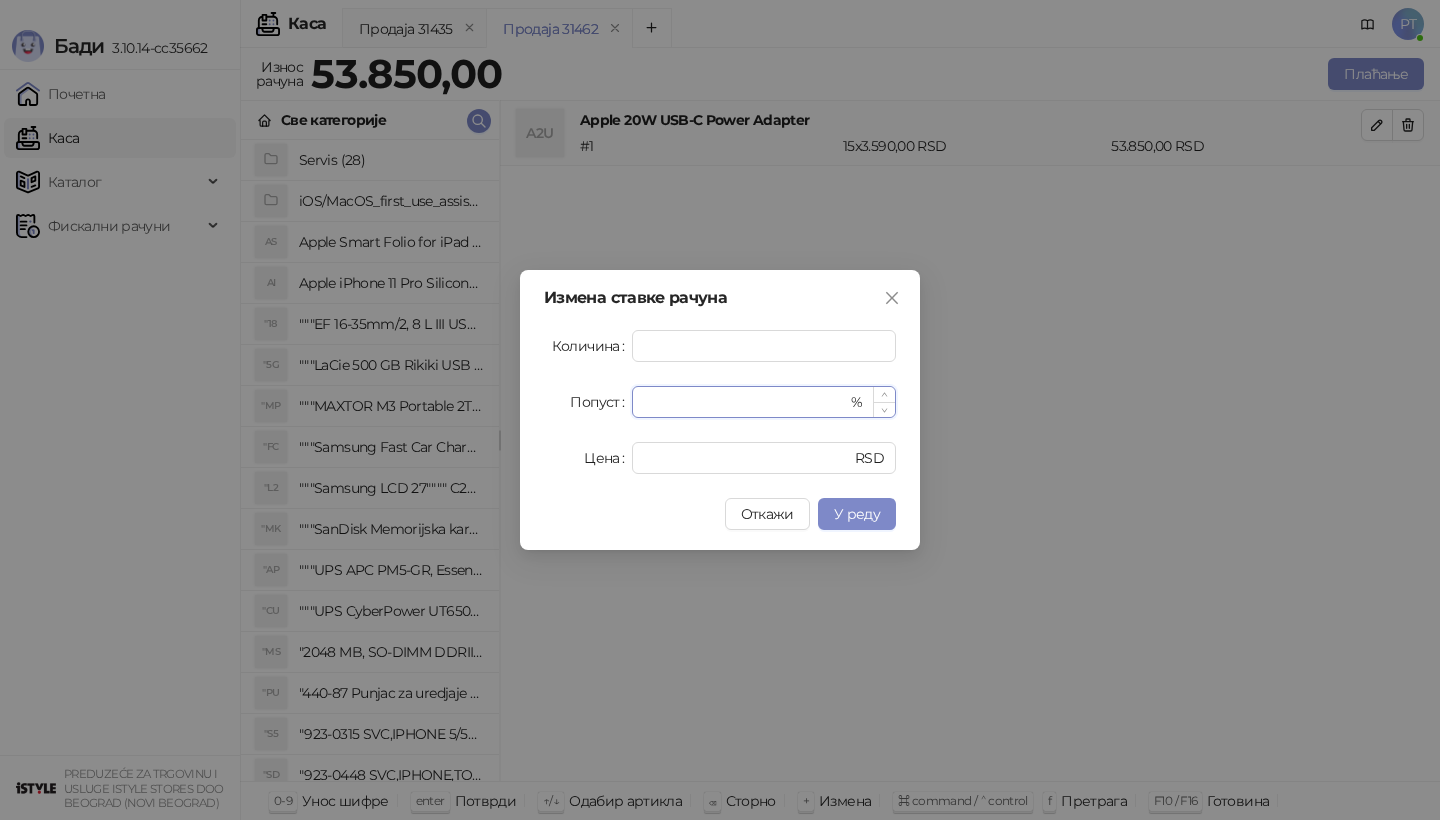click on "*" at bounding box center [745, 402] 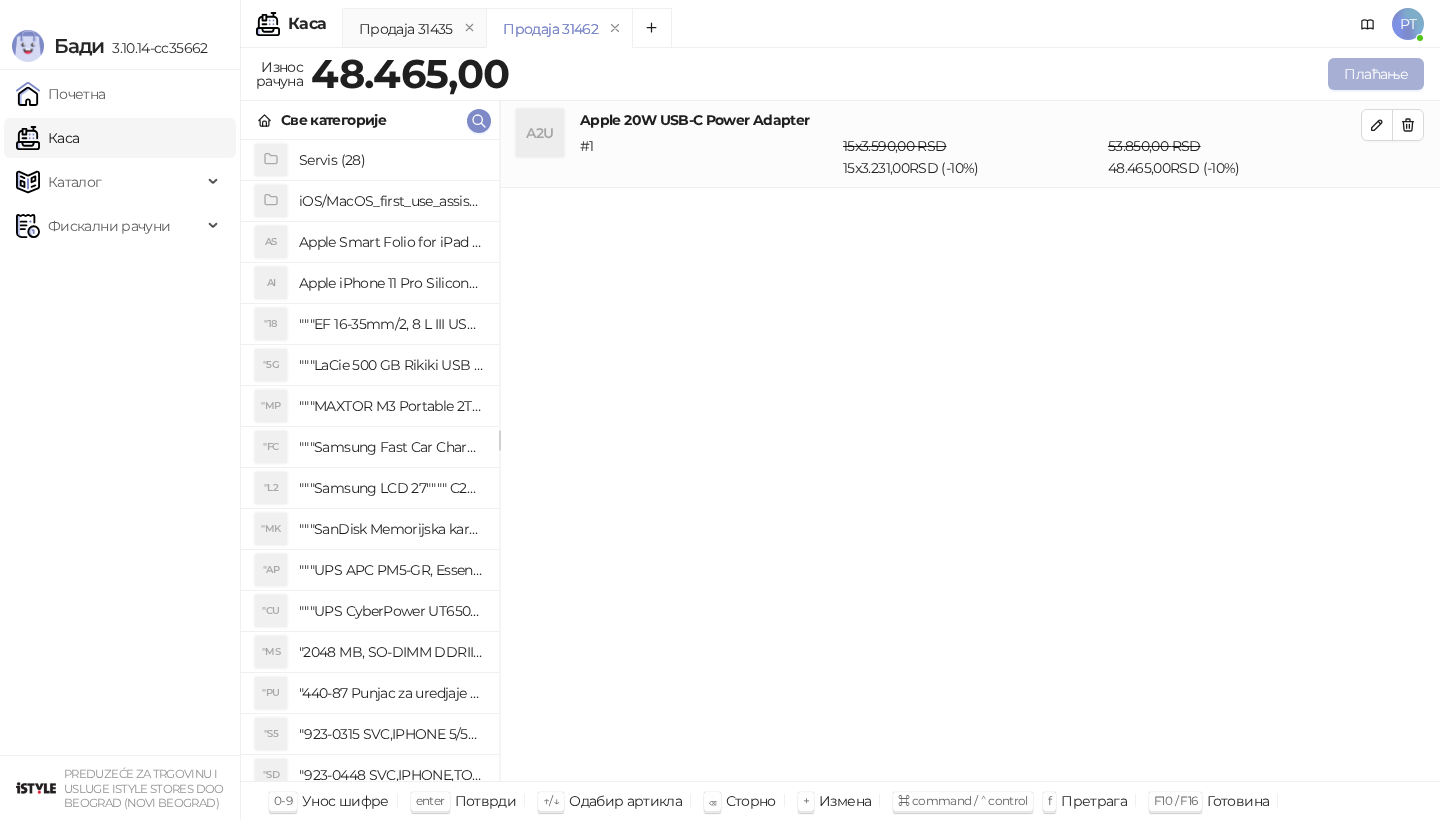 click on "Плаћање" at bounding box center [1376, 74] 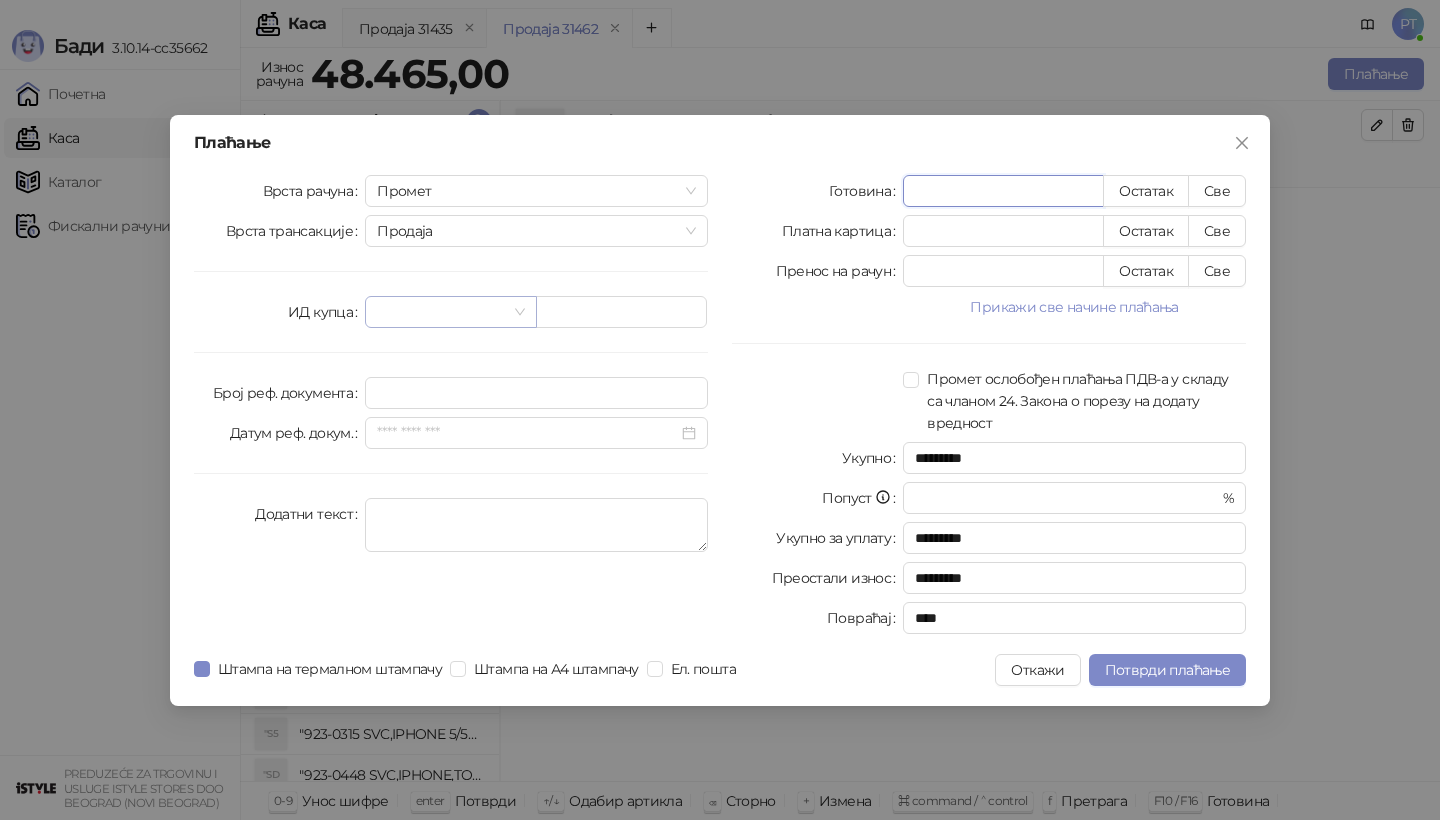 click at bounding box center [450, 312] 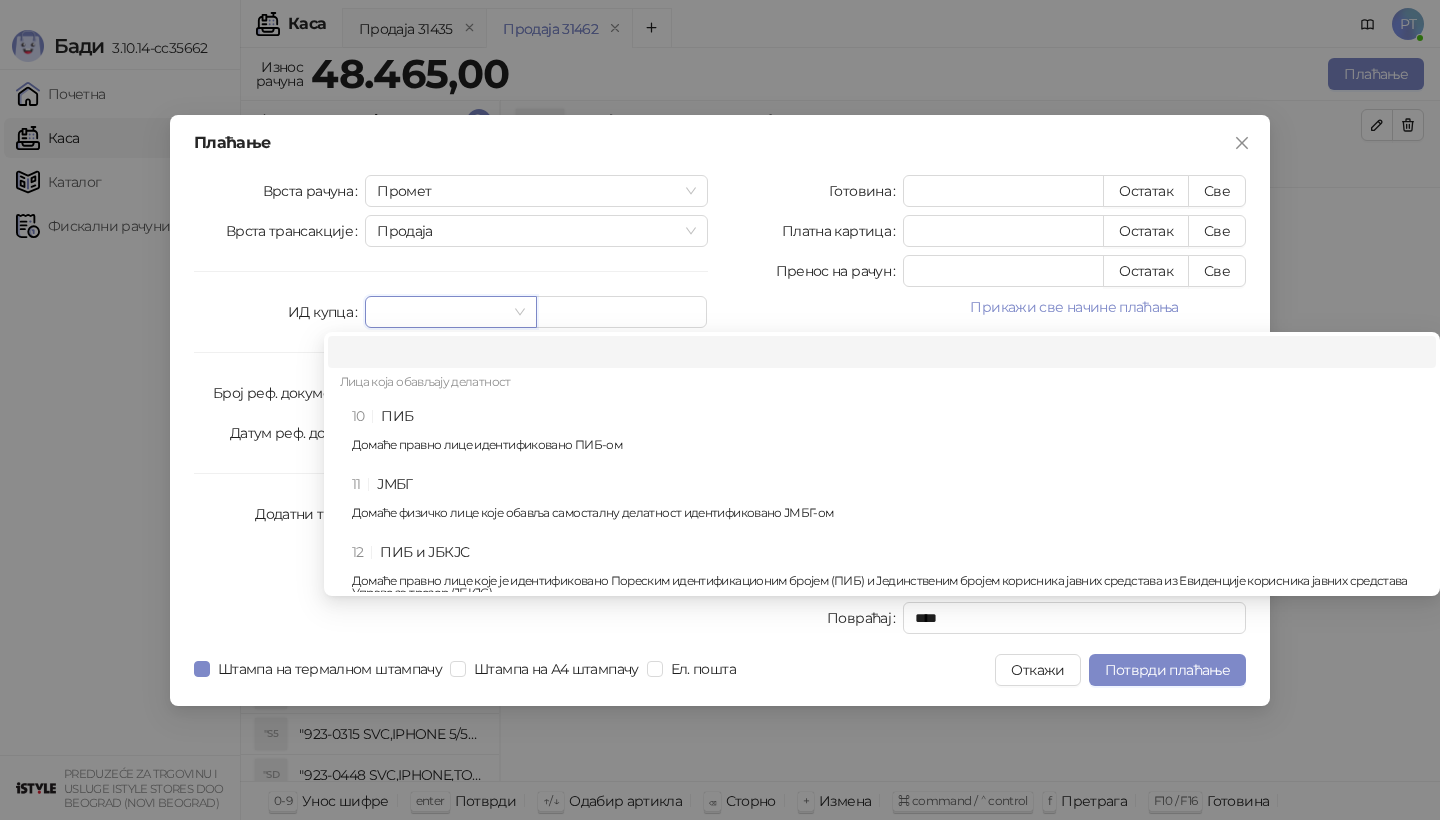 click on "Лица која обављају делатност" at bounding box center [882, 384] 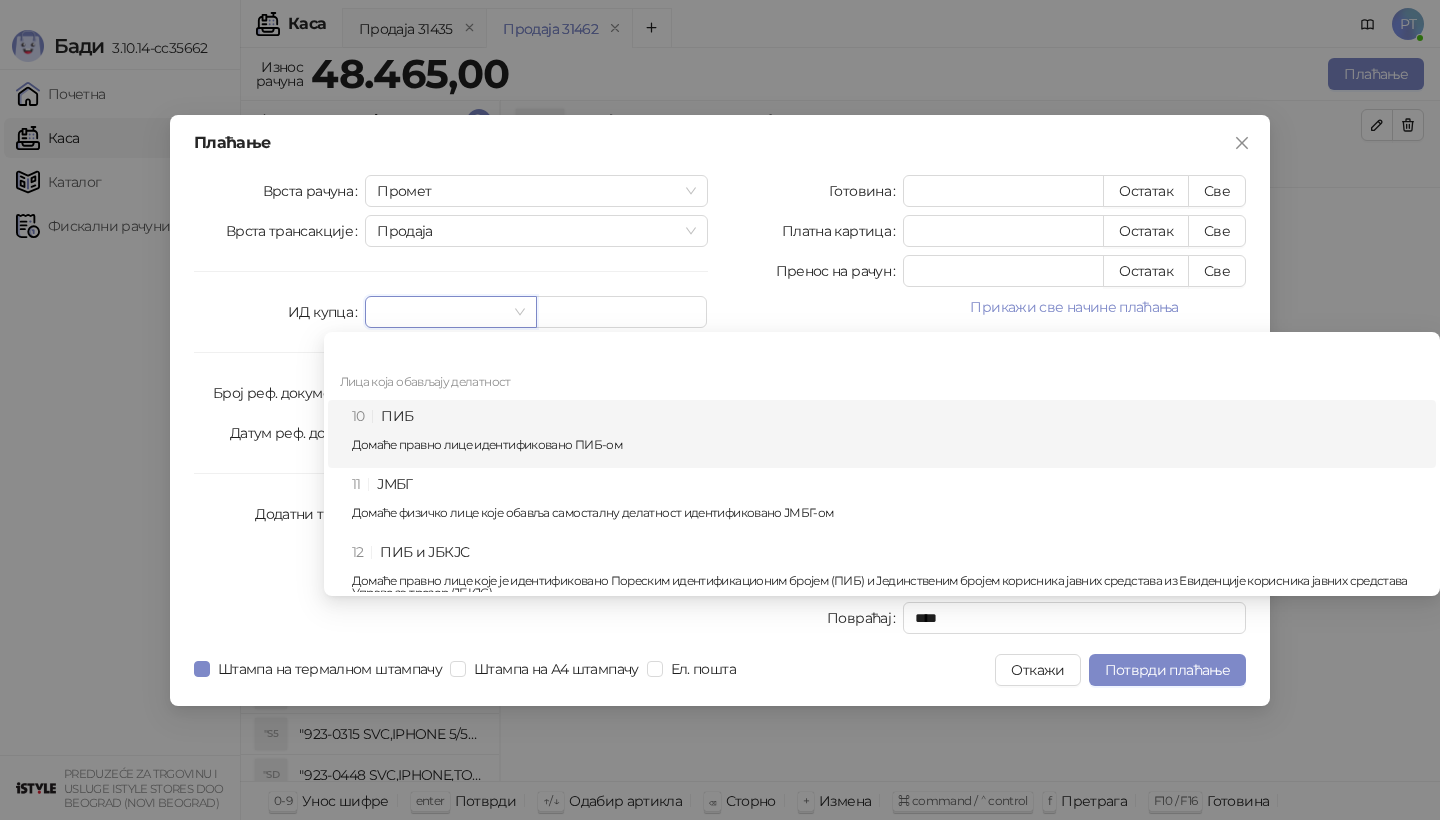 click on "10 ПИБ Домаће правно лице идентификовано ПИБ-ом" at bounding box center (888, 434) 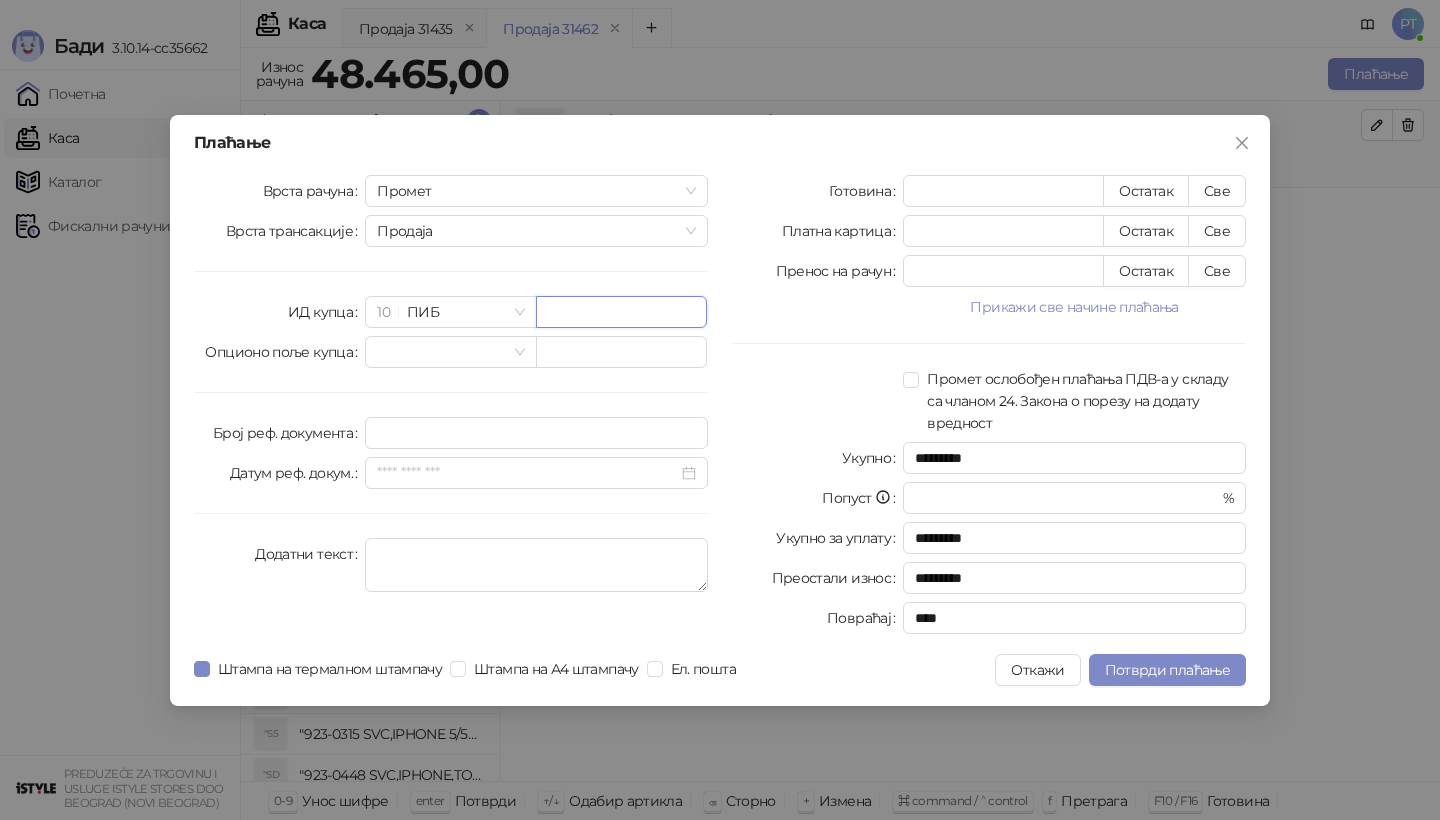 click at bounding box center [621, 312] 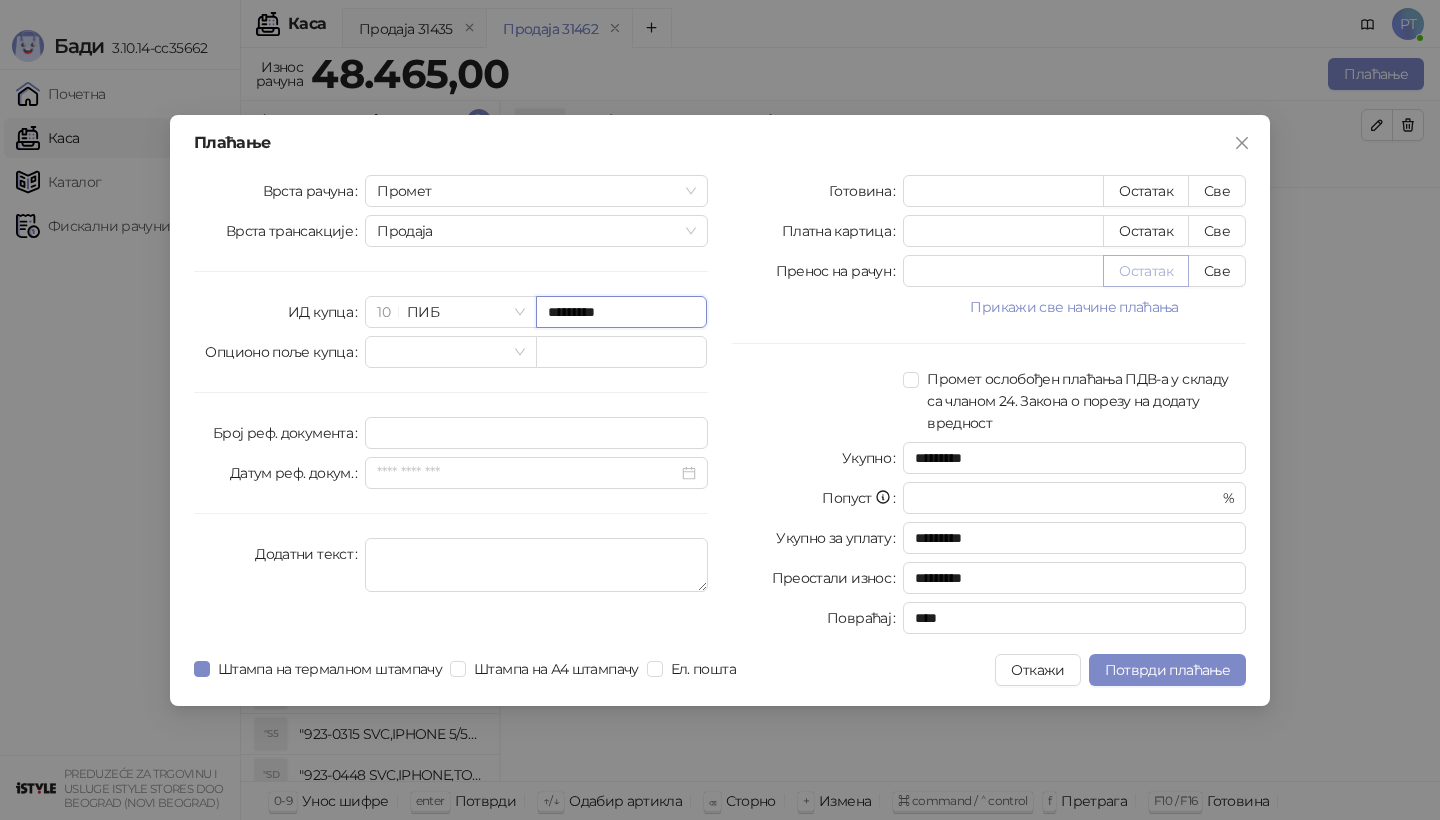 type on "*********" 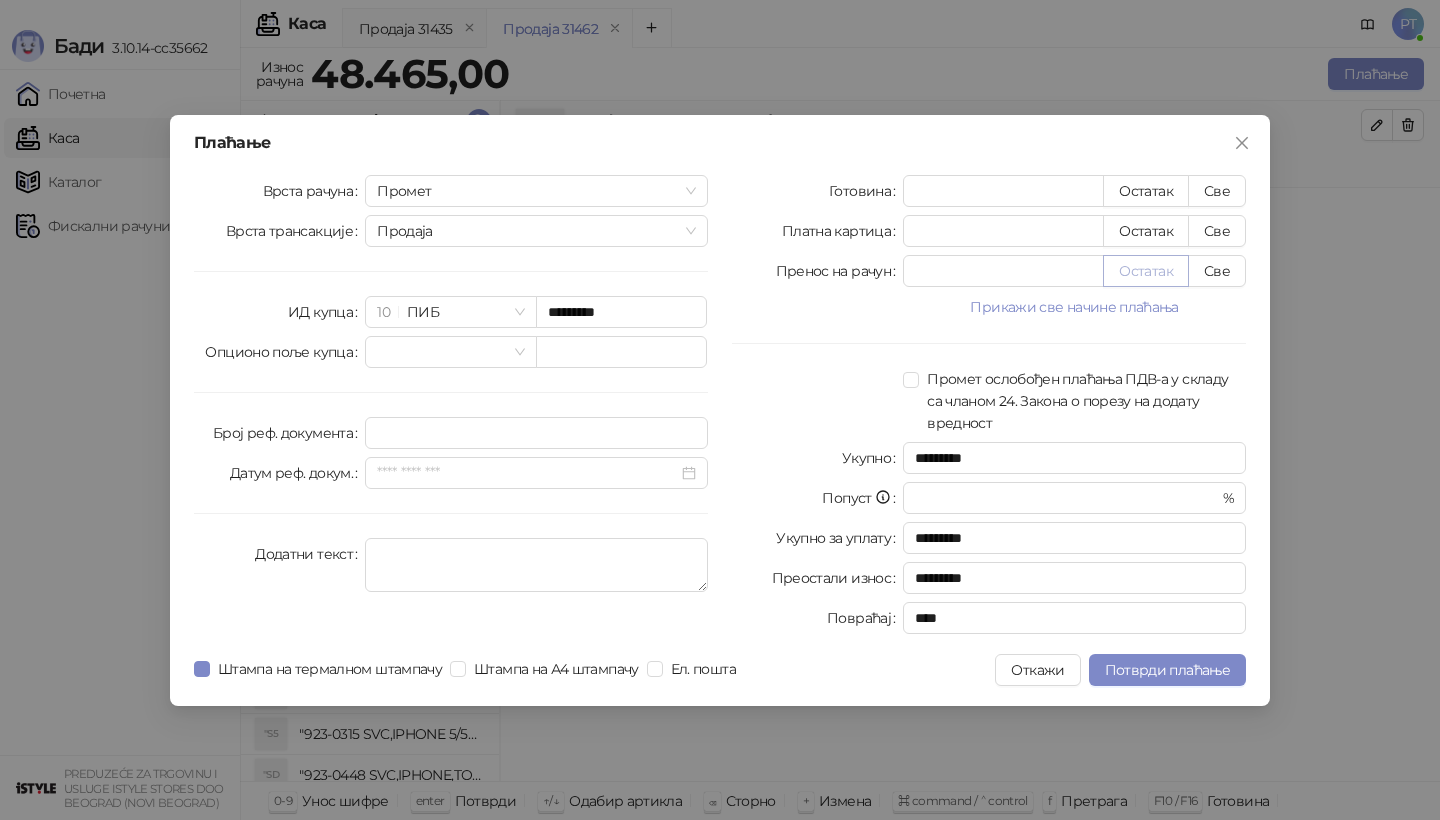 click on "Остатак" at bounding box center (1146, 271) 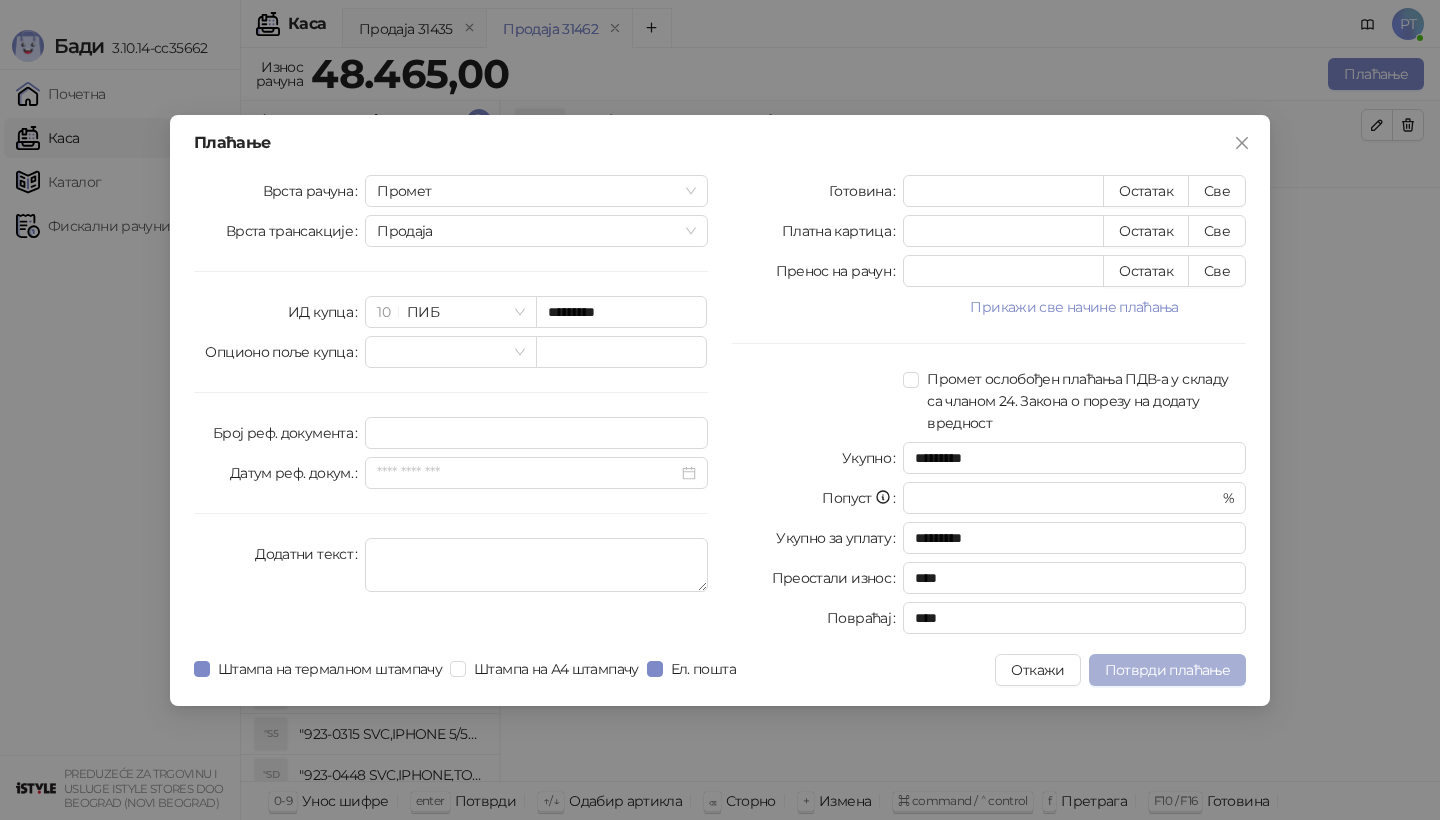 click on "Потврди плаћање" at bounding box center [1167, 670] 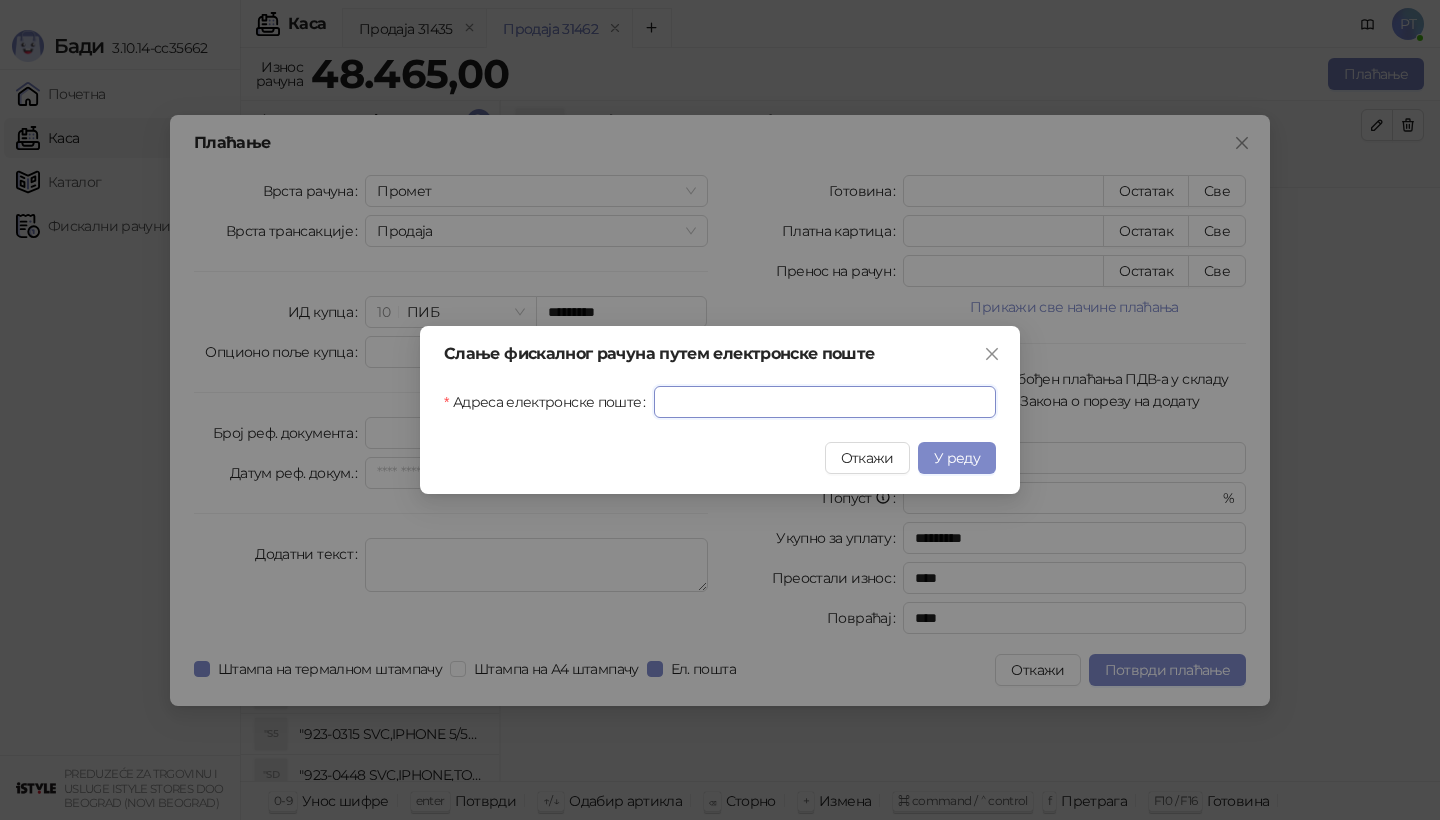 click on "Адреса електронске поште" at bounding box center [825, 402] 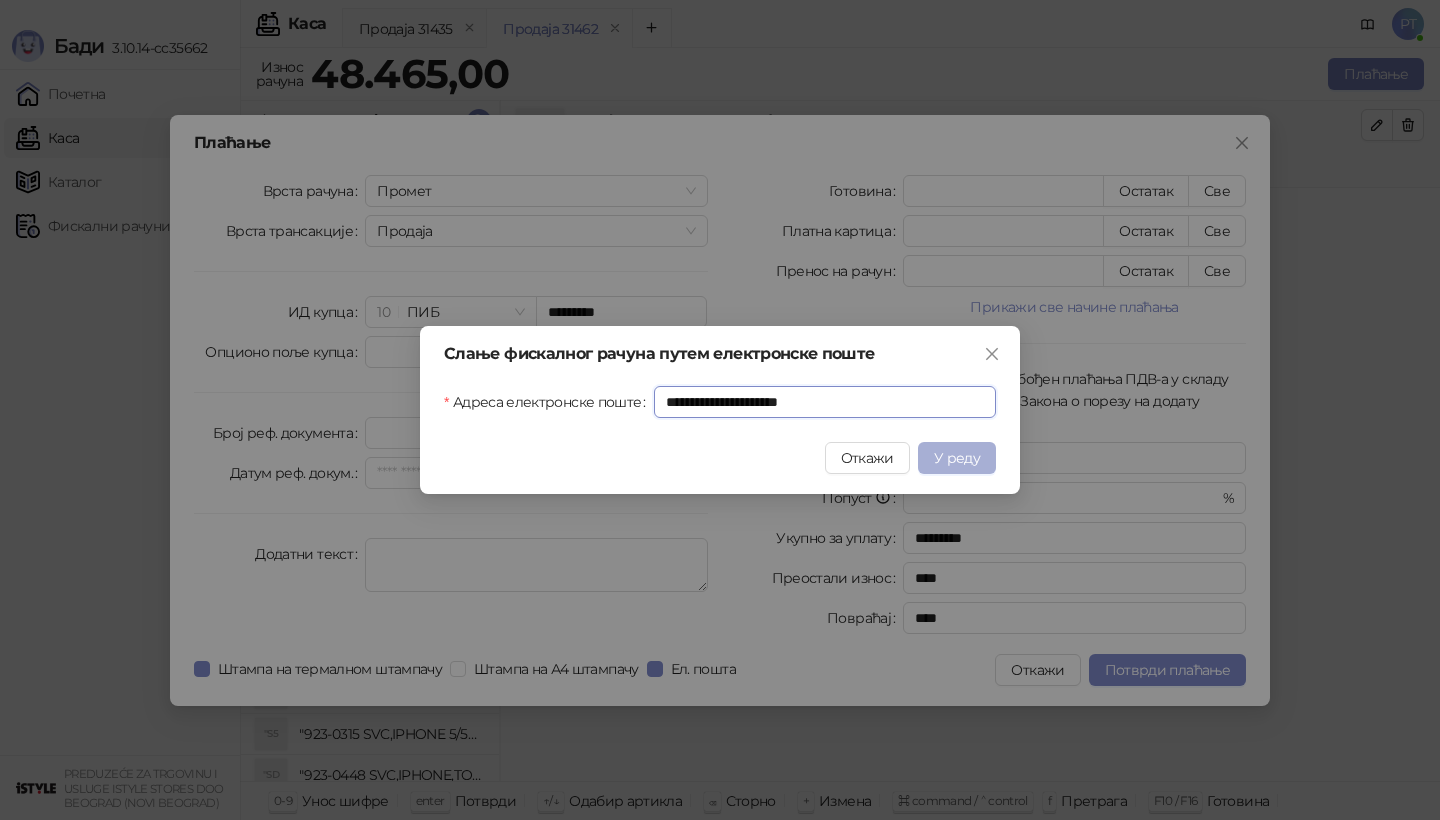 type on "**********" 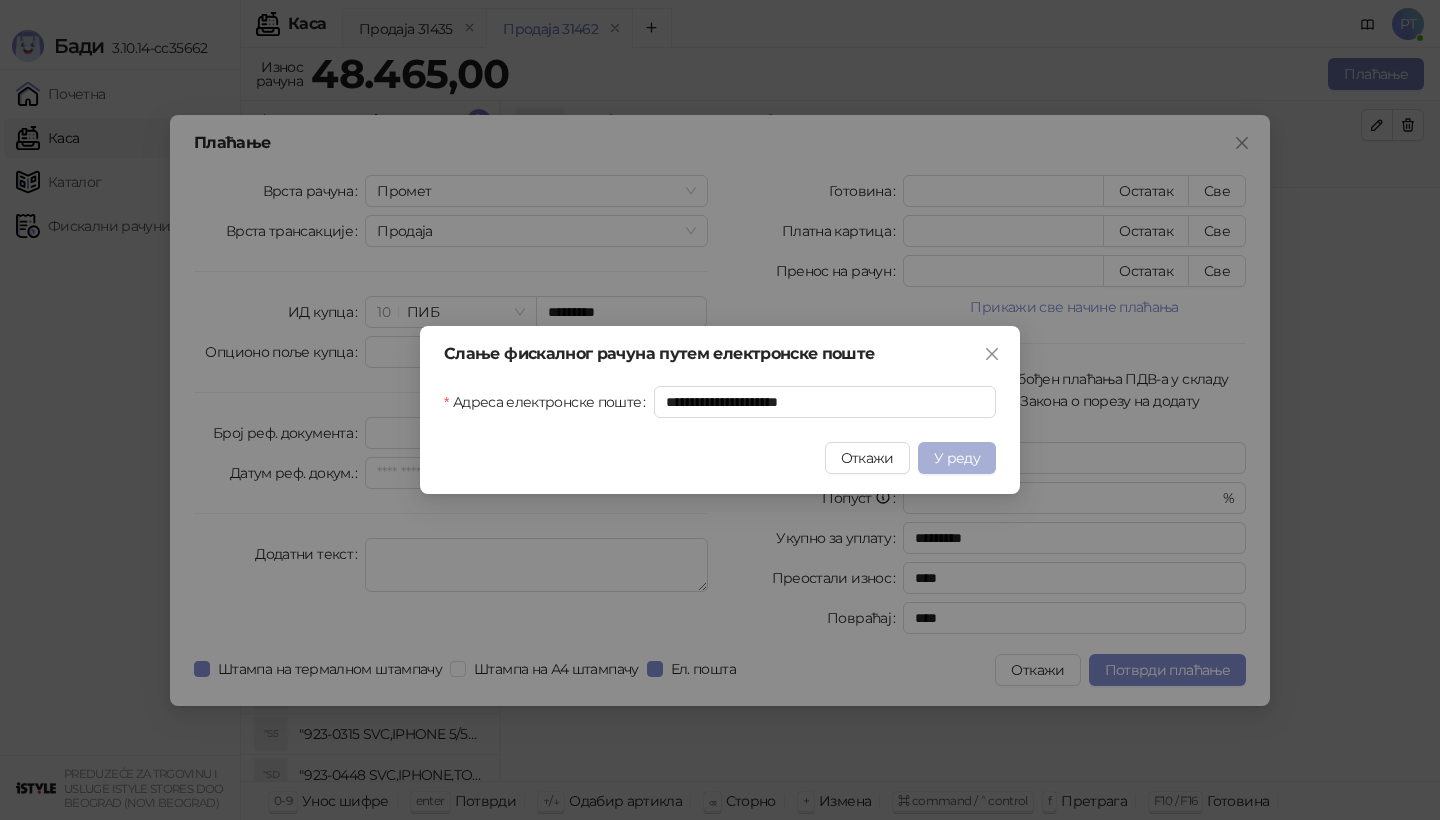 click on "У реду" at bounding box center (957, 458) 